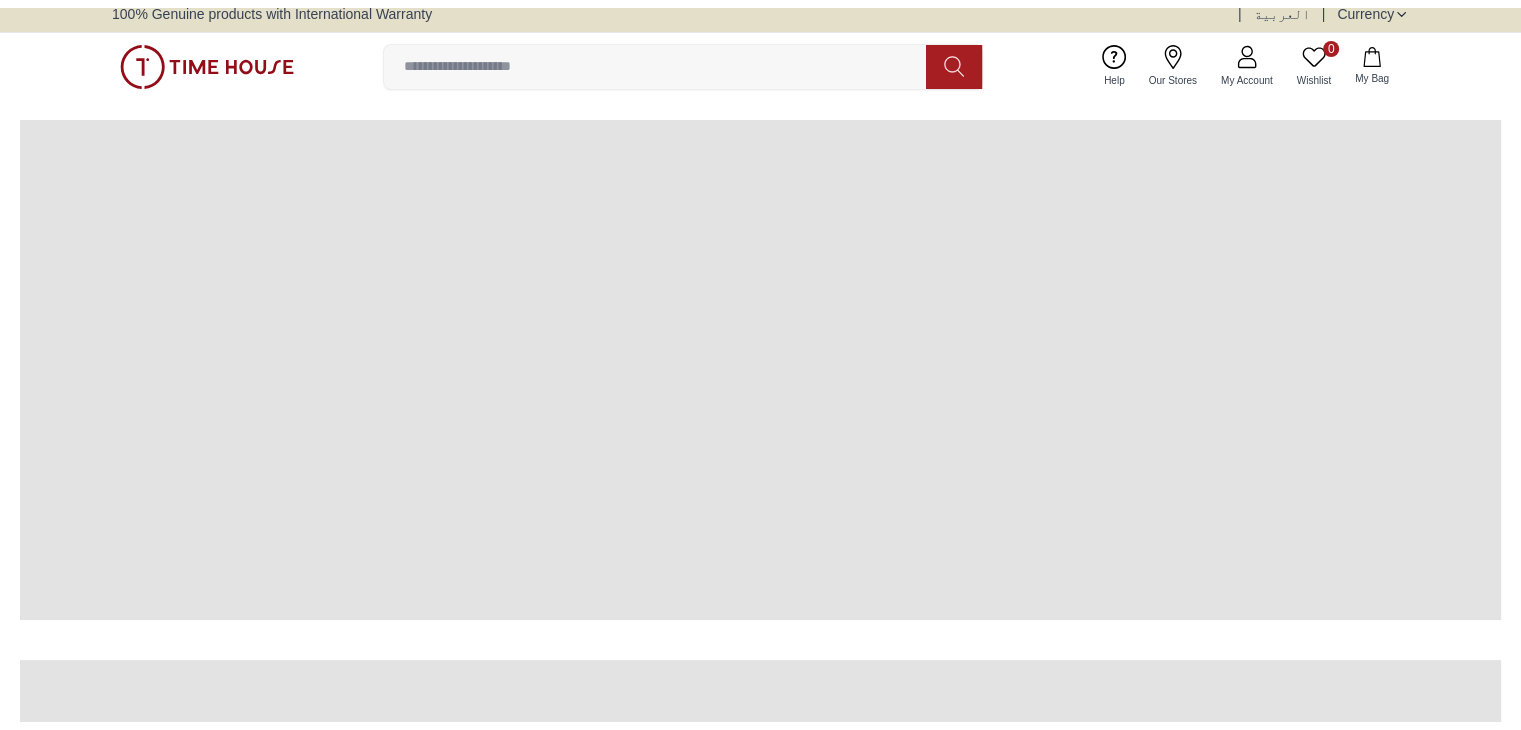 scroll, scrollTop: 12, scrollLeft: 0, axis: vertical 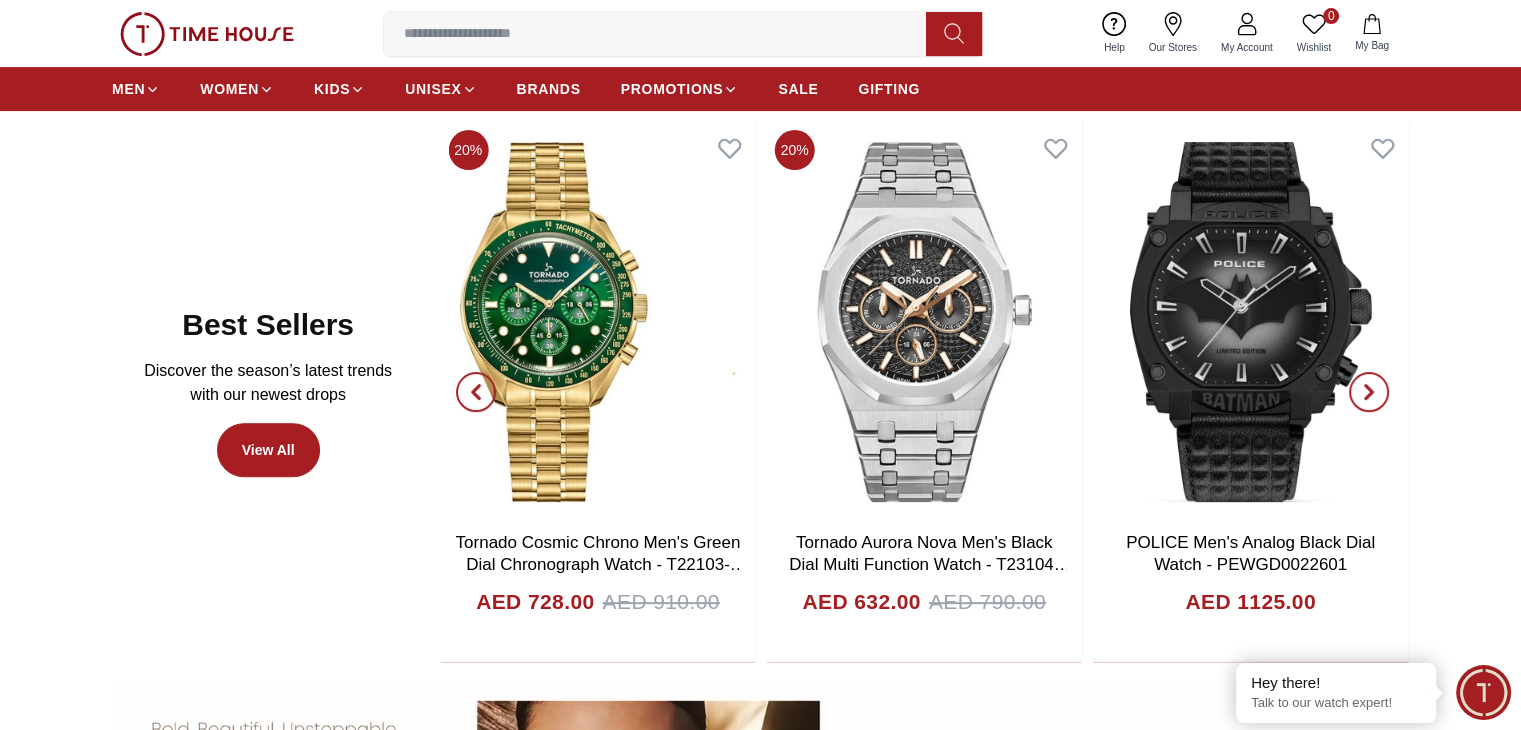click at bounding box center (476, 392) 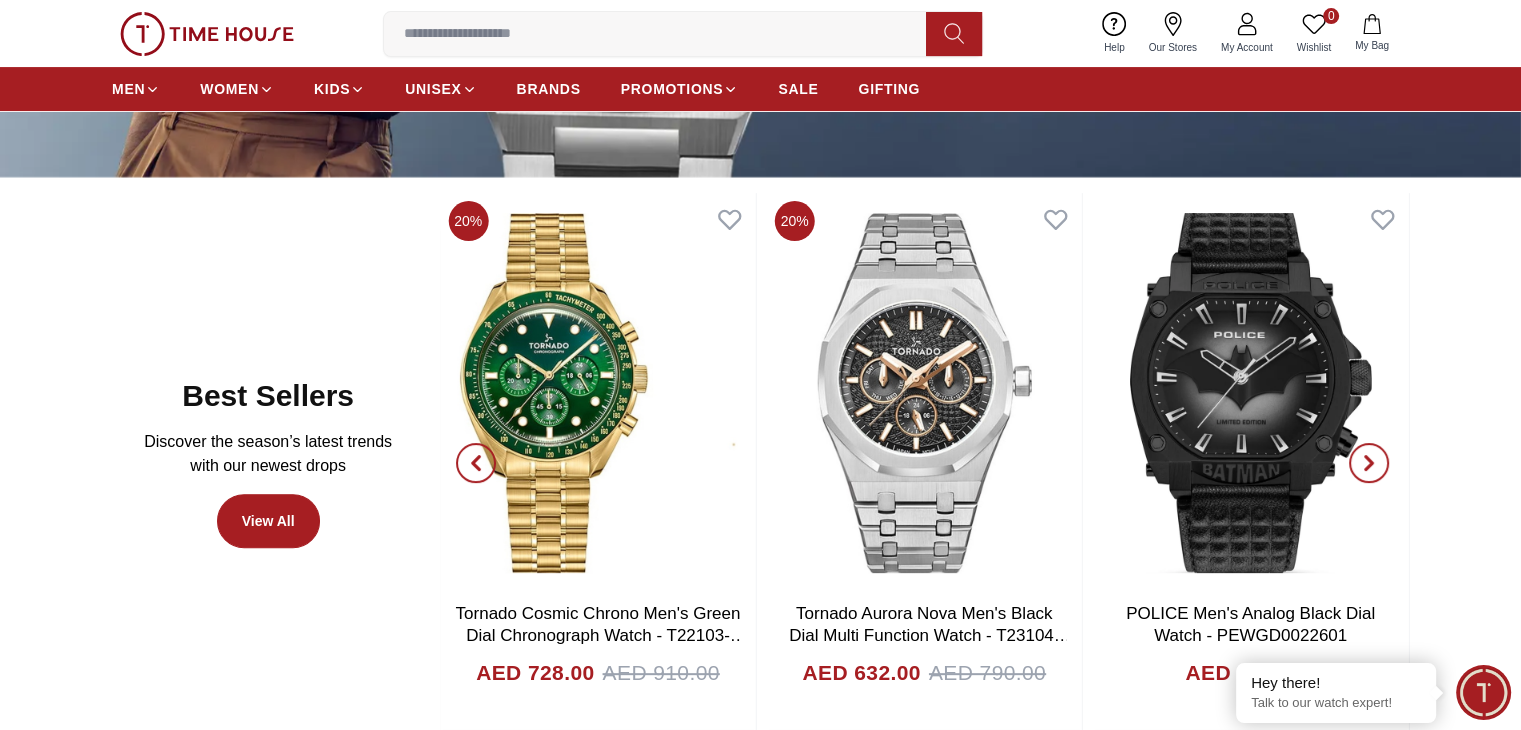 scroll, scrollTop: 507, scrollLeft: 0, axis: vertical 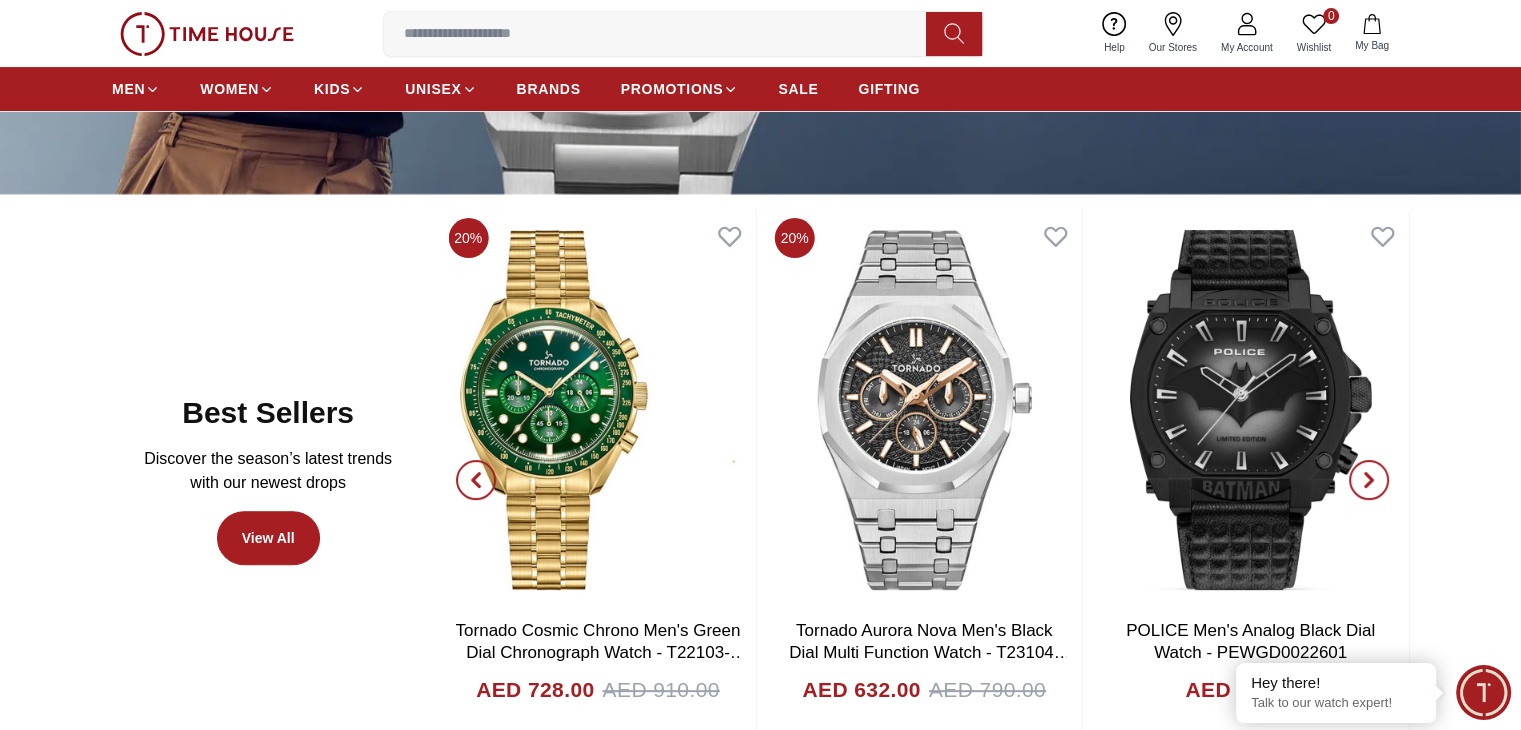 click at bounding box center (476, 480) 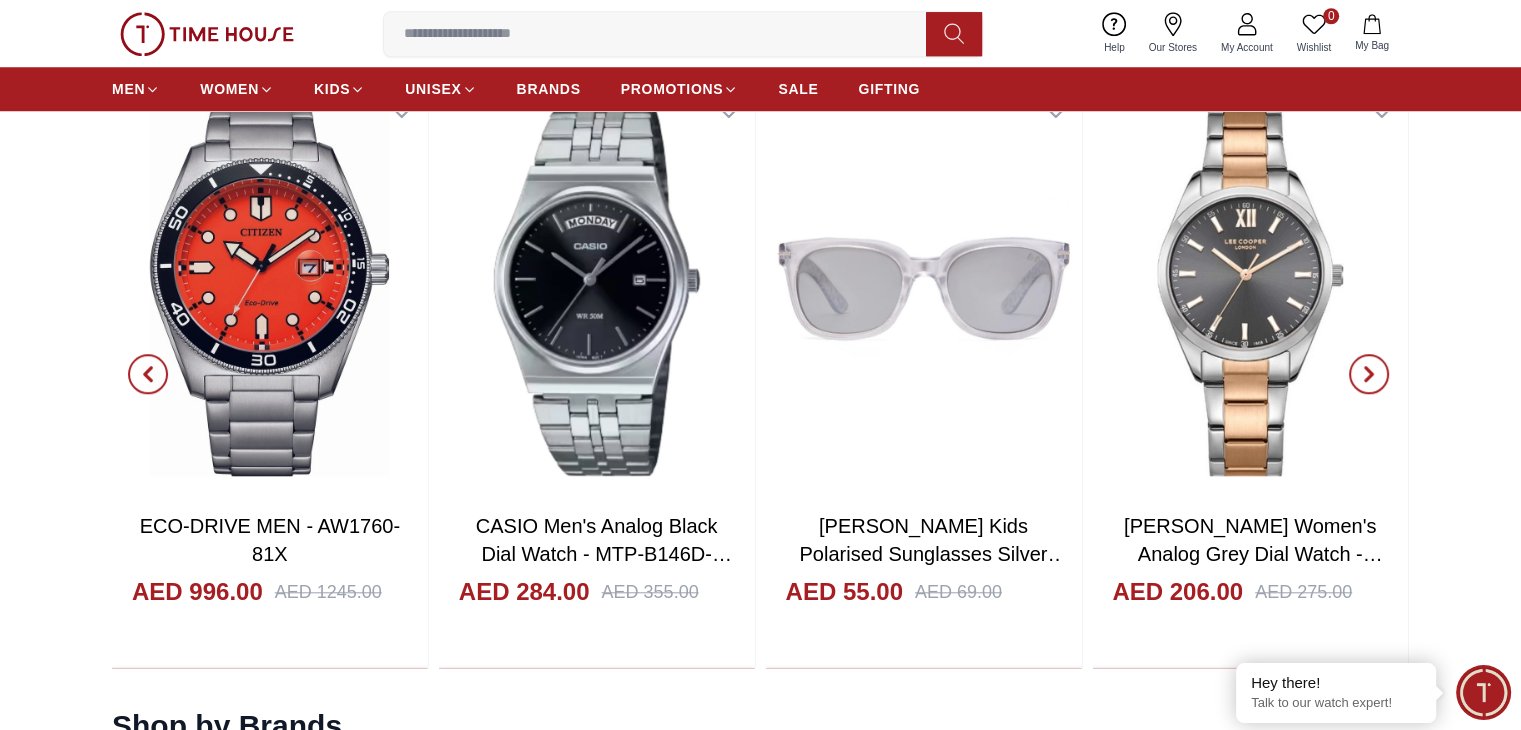 scroll, scrollTop: 1784, scrollLeft: 0, axis: vertical 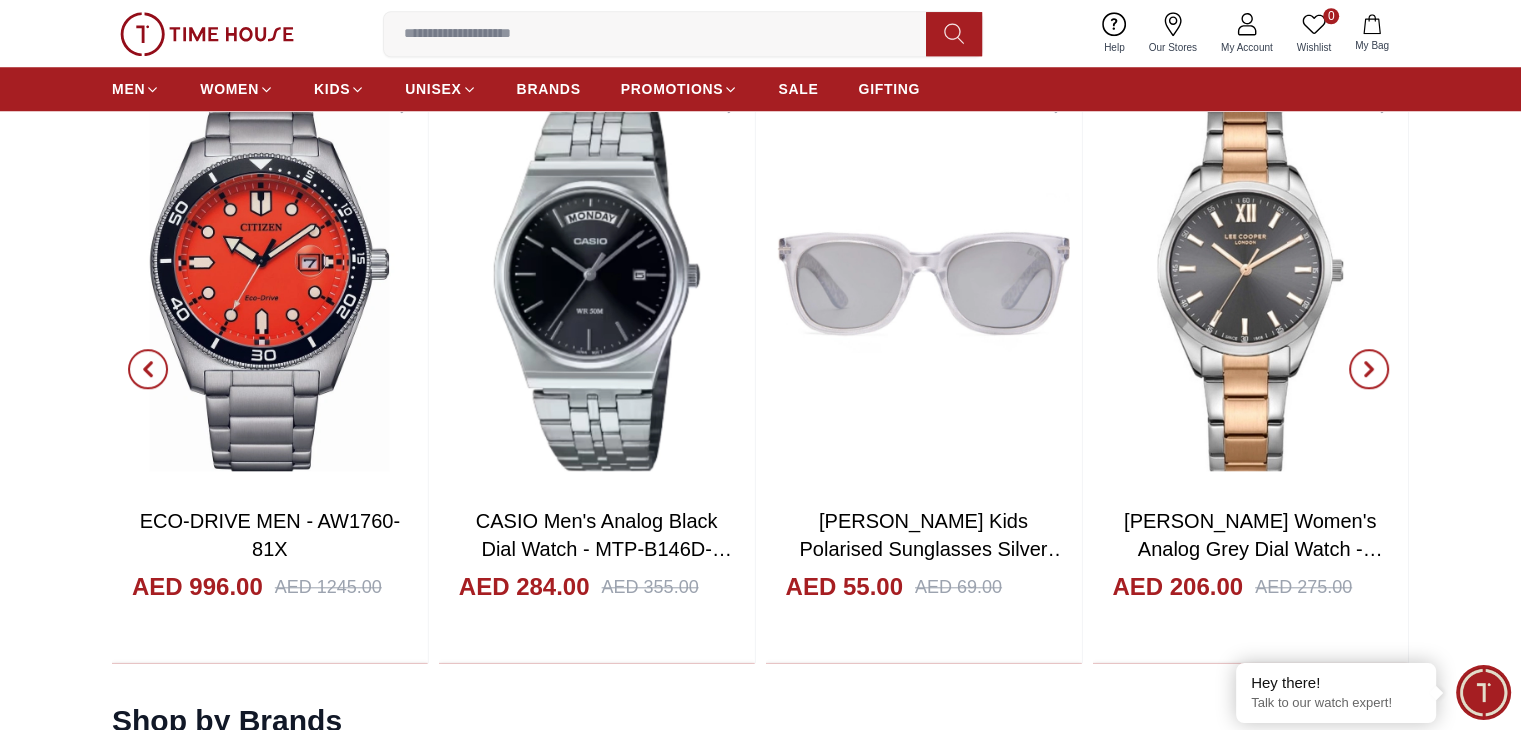 click at bounding box center [1369, 369] 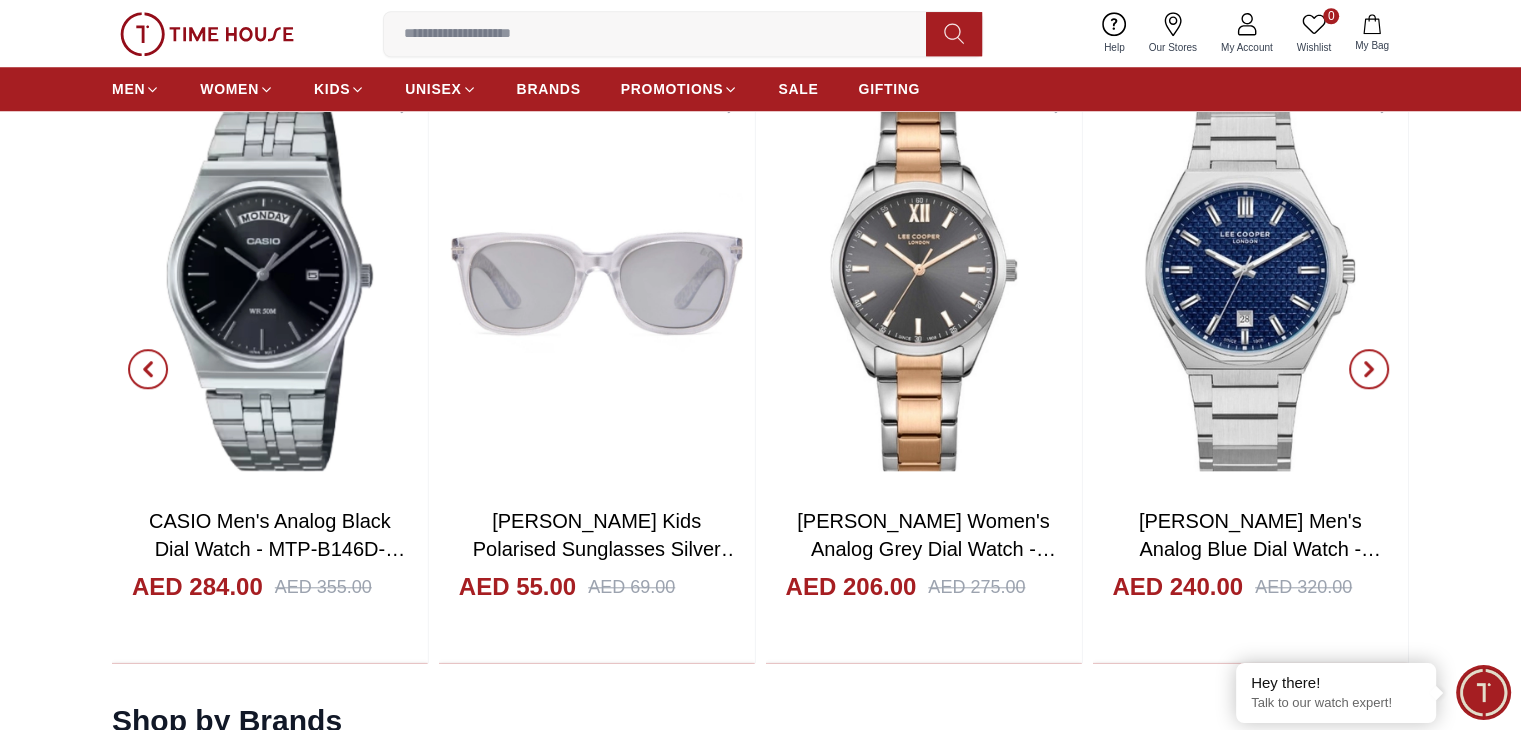 click at bounding box center (1369, 369) 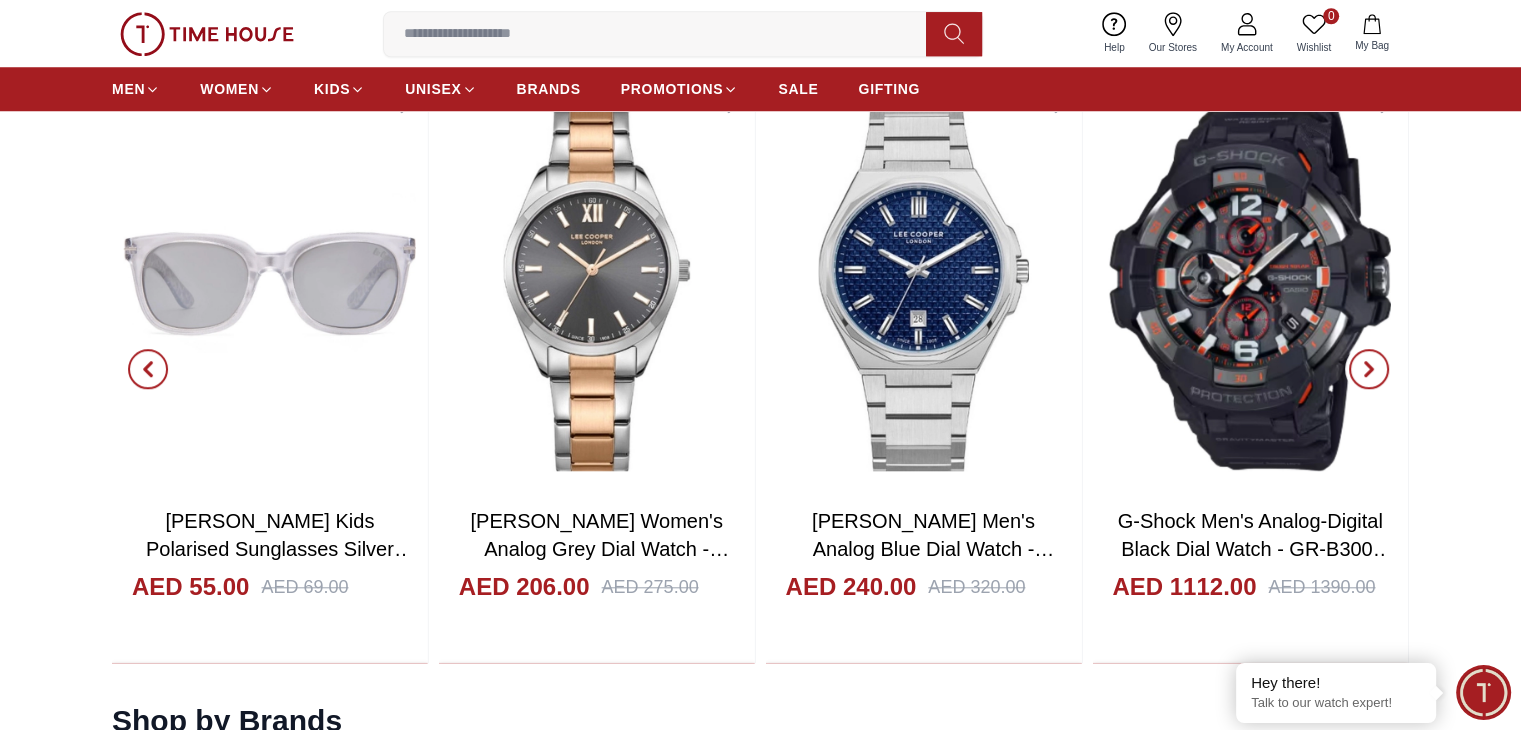 click at bounding box center [1369, 369] 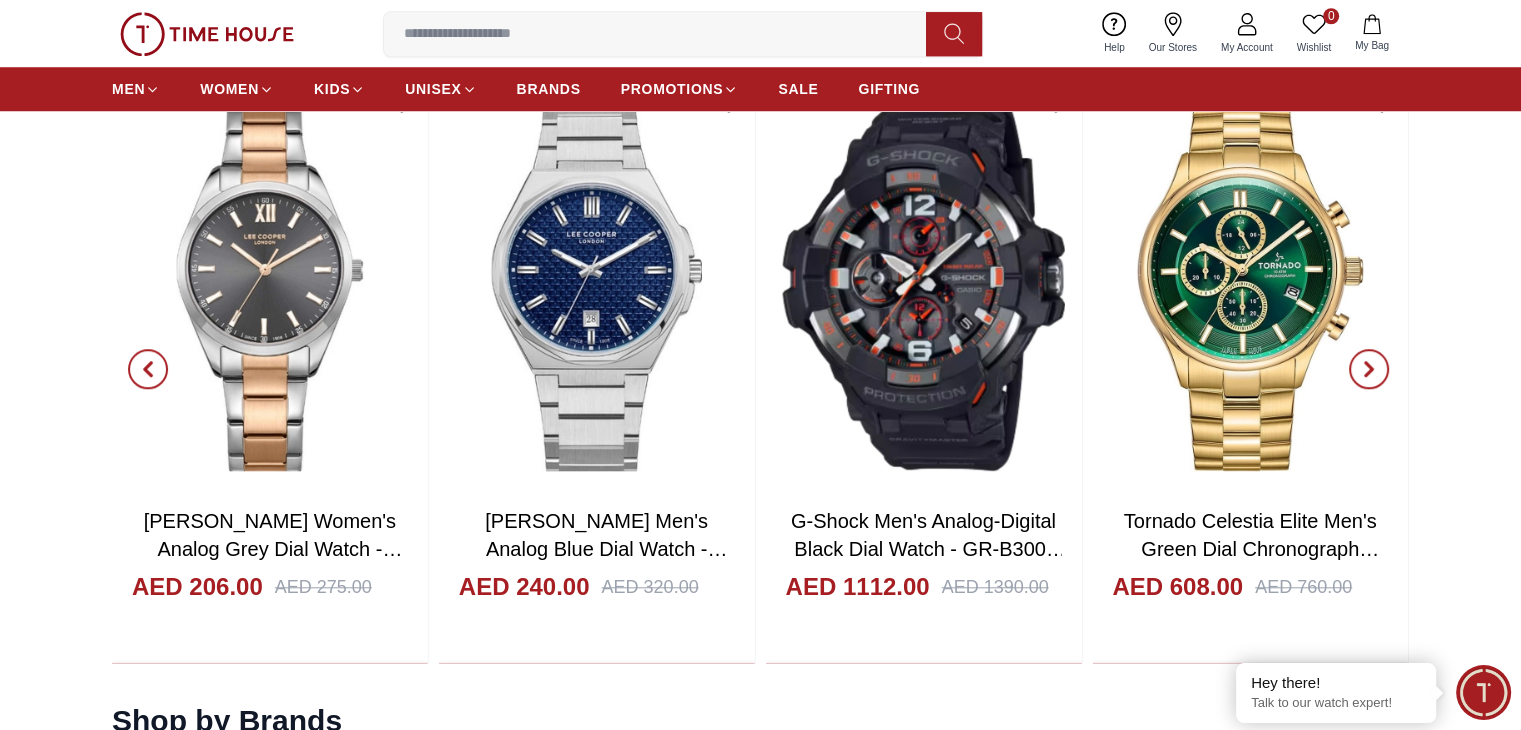 click at bounding box center [1369, 369] 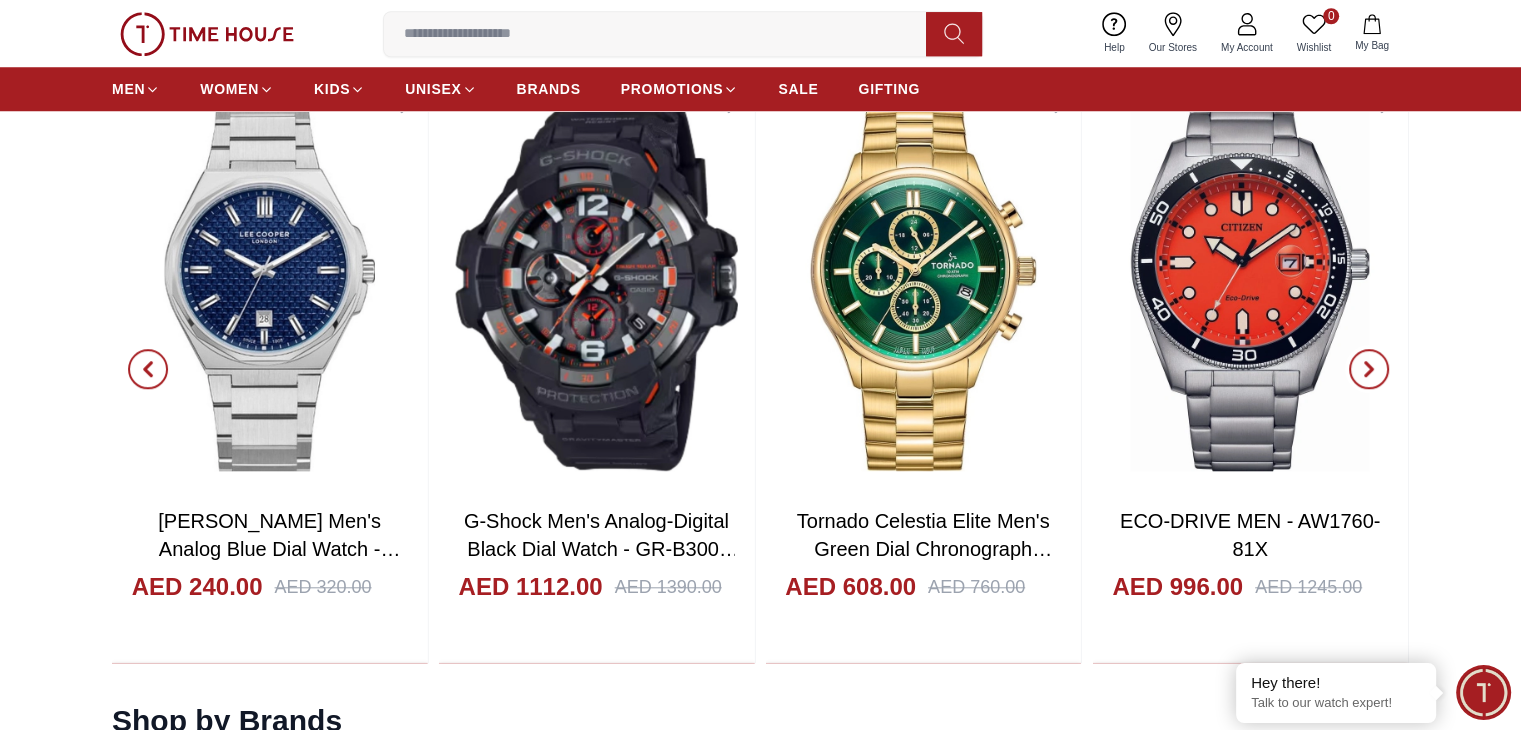click at bounding box center (1369, 369) 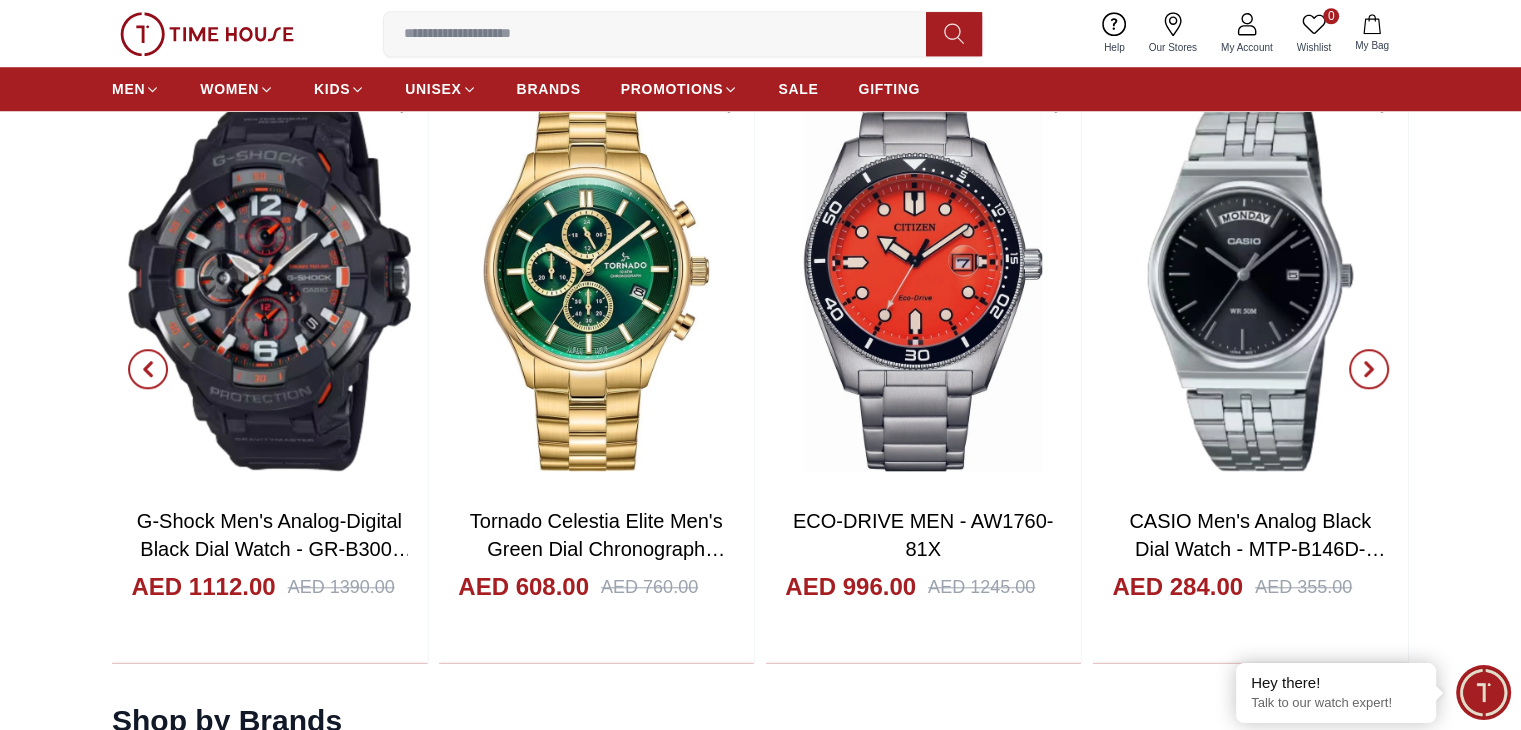 click at bounding box center [1369, 369] 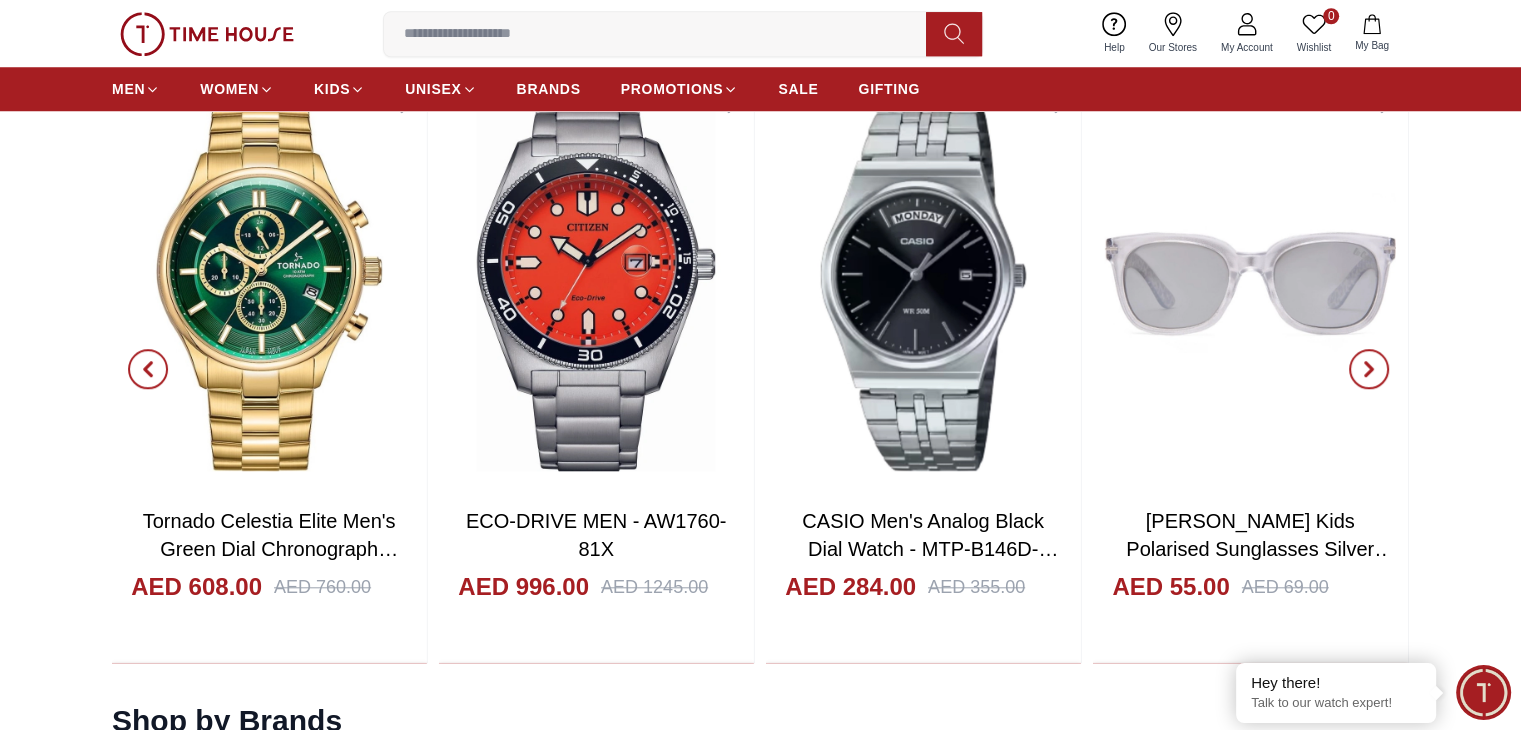 click at bounding box center [1369, 369] 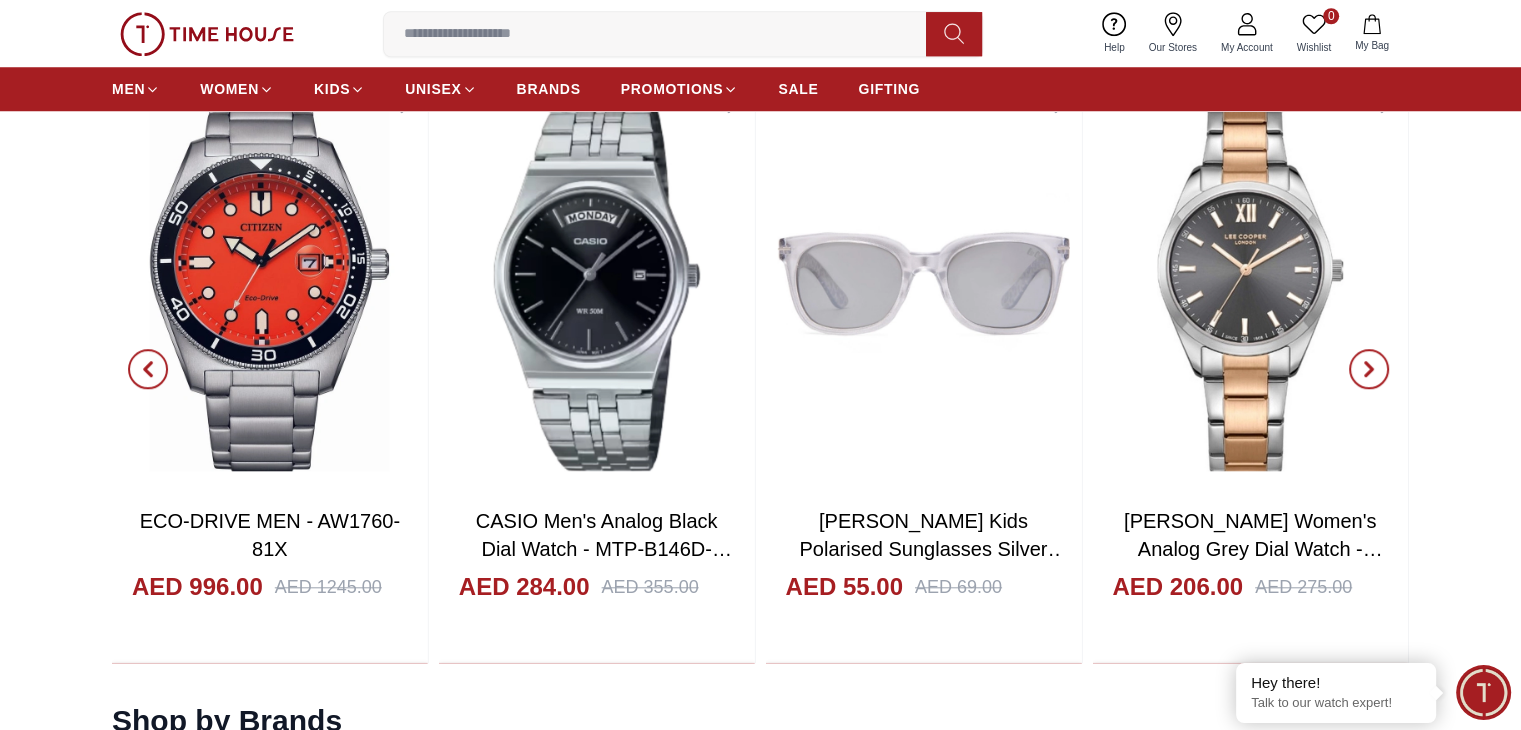 click at bounding box center (1369, 369) 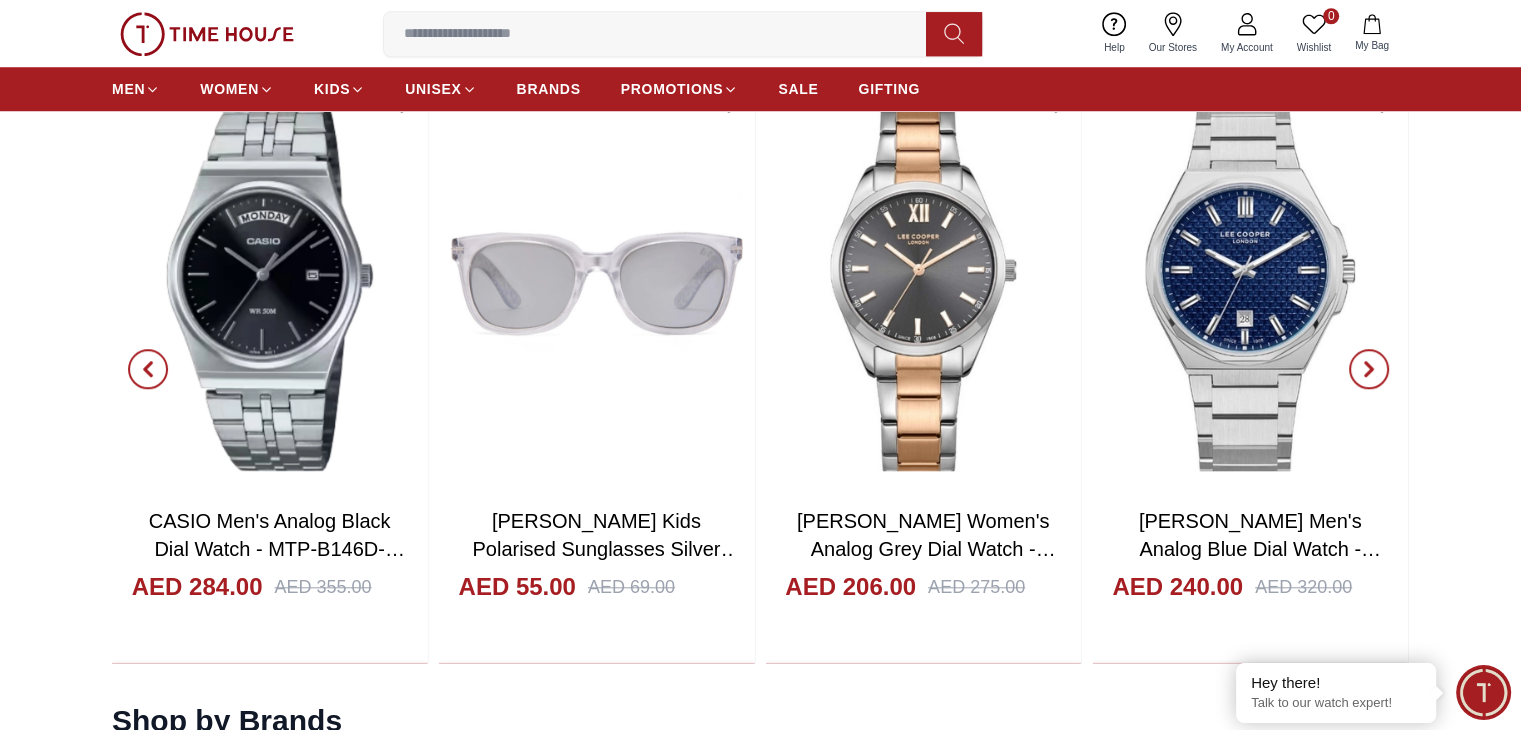 click at bounding box center [1369, 369] 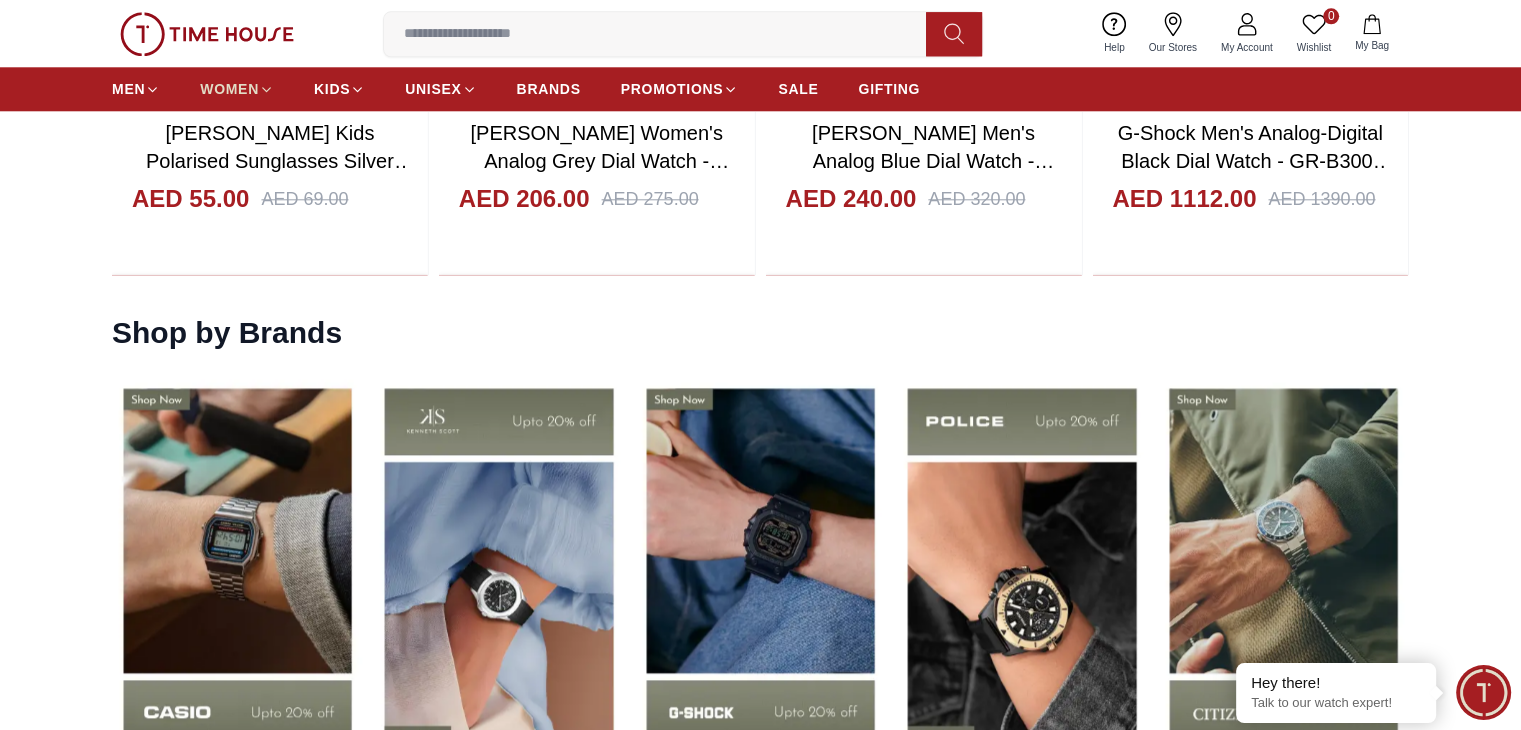 scroll, scrollTop: 2156, scrollLeft: 0, axis: vertical 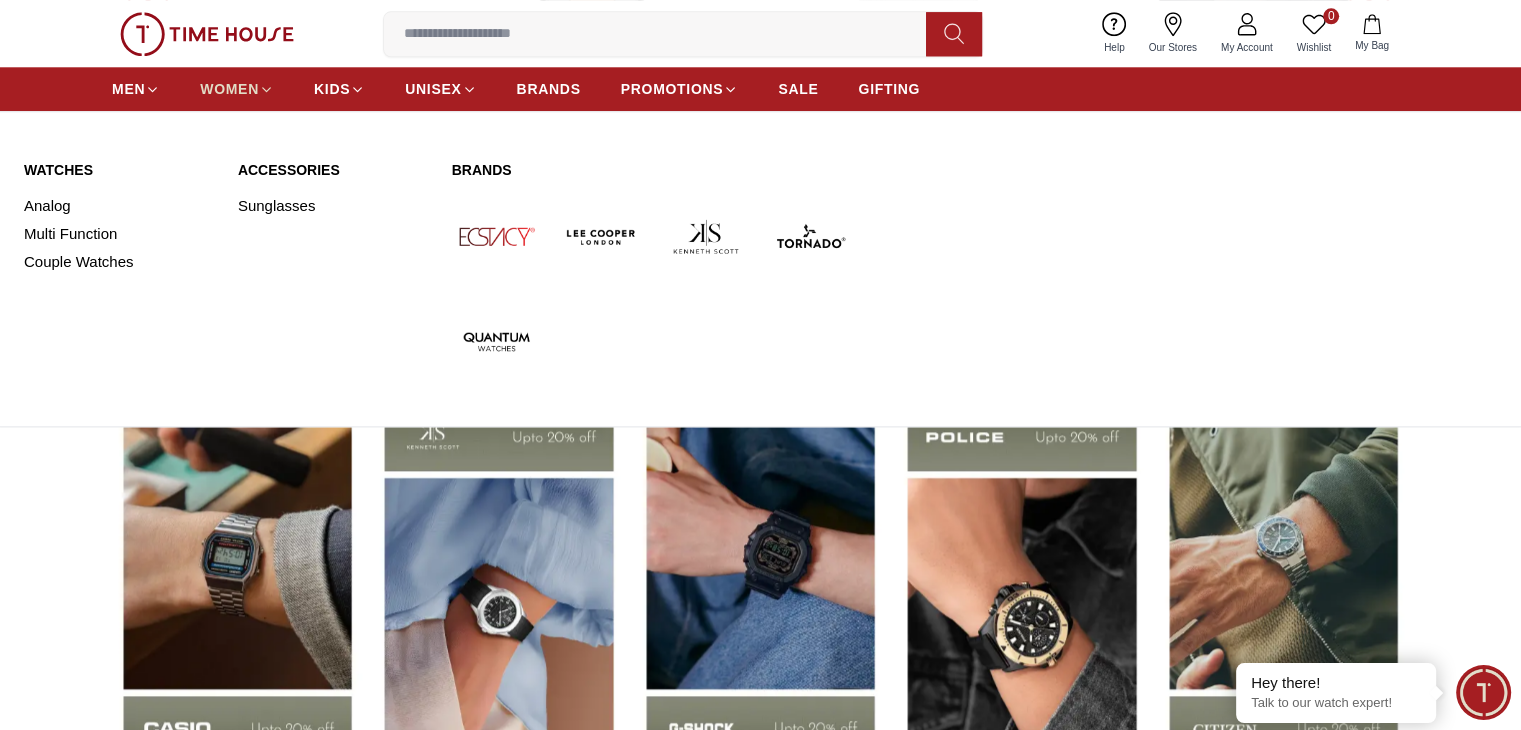 click on "WOMEN" at bounding box center (229, 89) 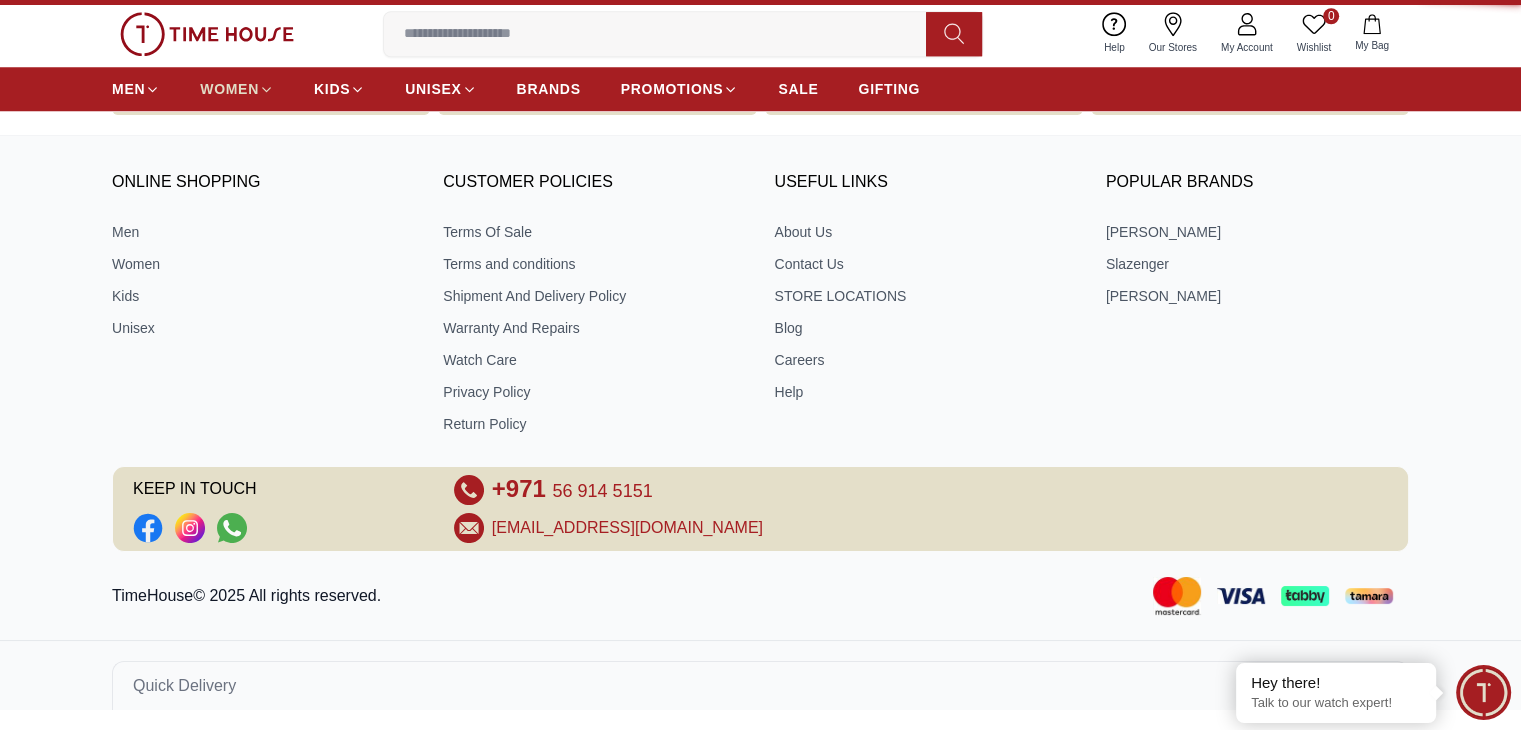 scroll, scrollTop: 0, scrollLeft: 0, axis: both 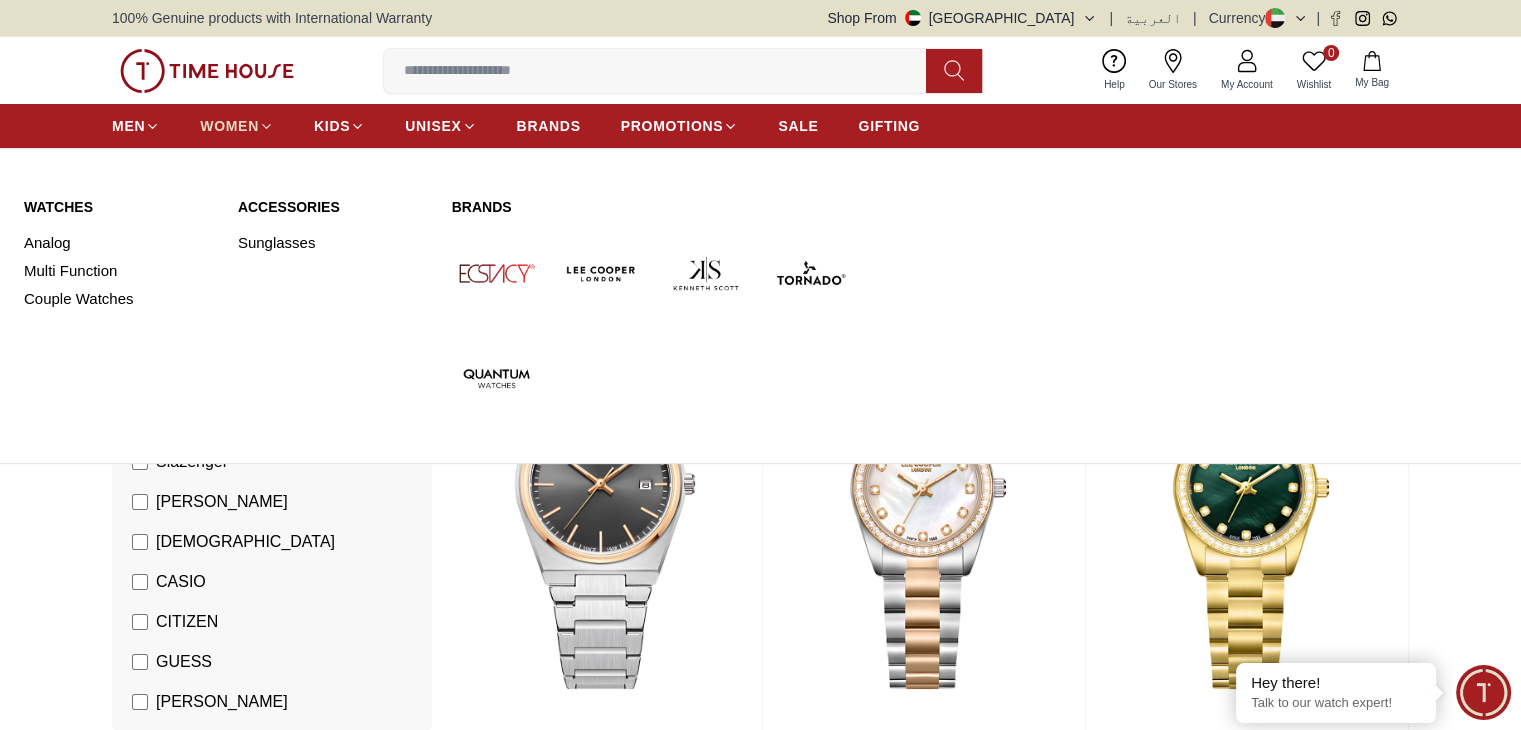 click 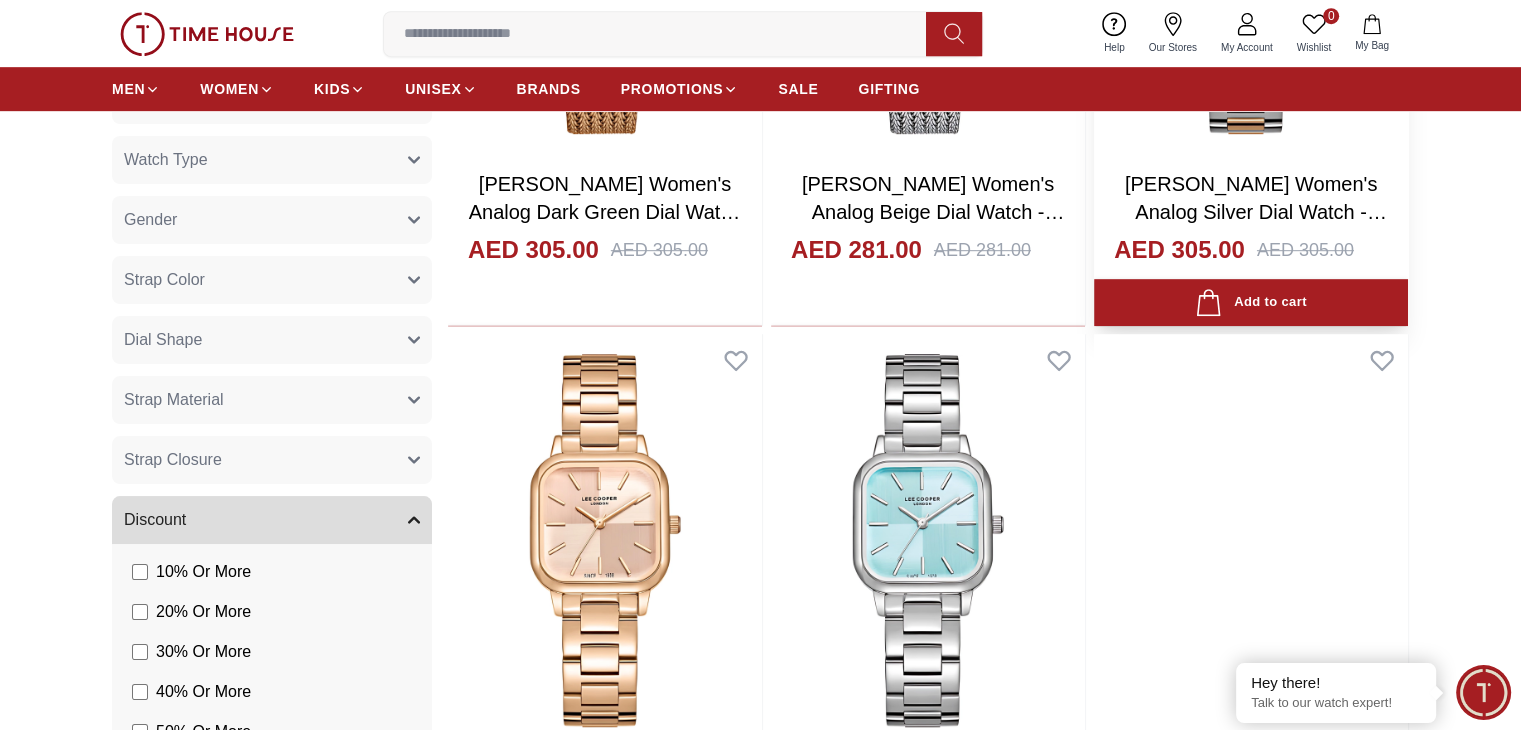 scroll, scrollTop: 1150, scrollLeft: 0, axis: vertical 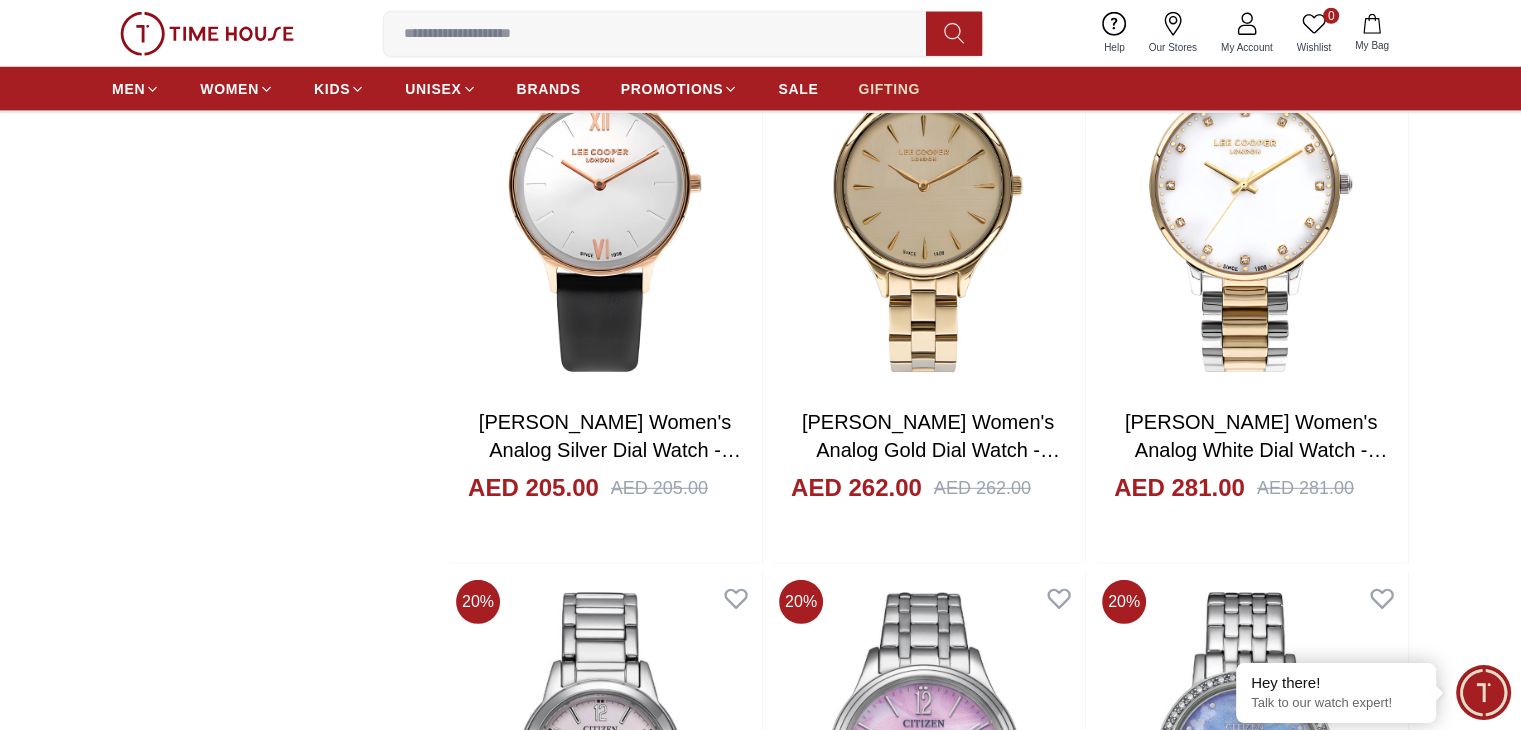 click on "GIFTING" at bounding box center [889, 89] 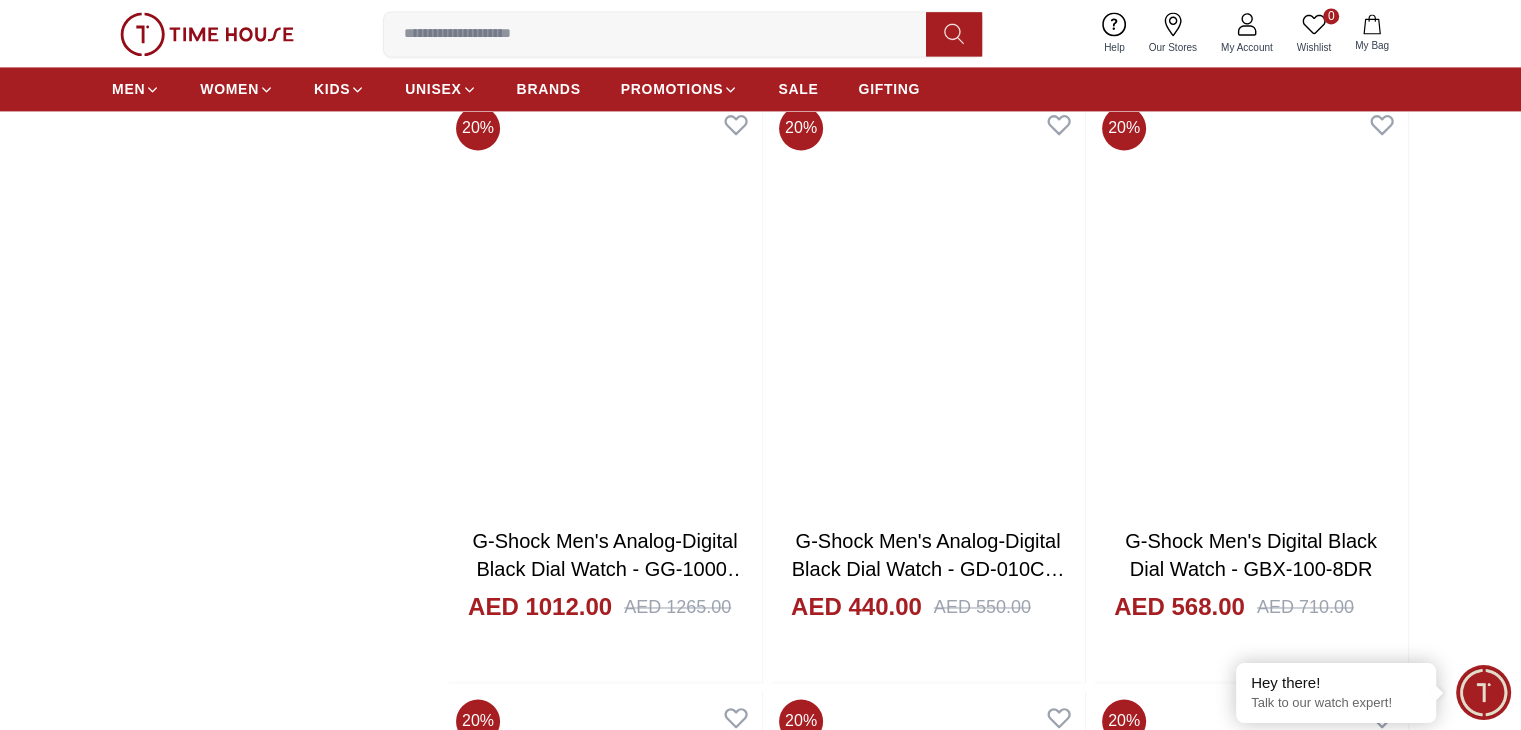 scroll, scrollTop: 3046, scrollLeft: 0, axis: vertical 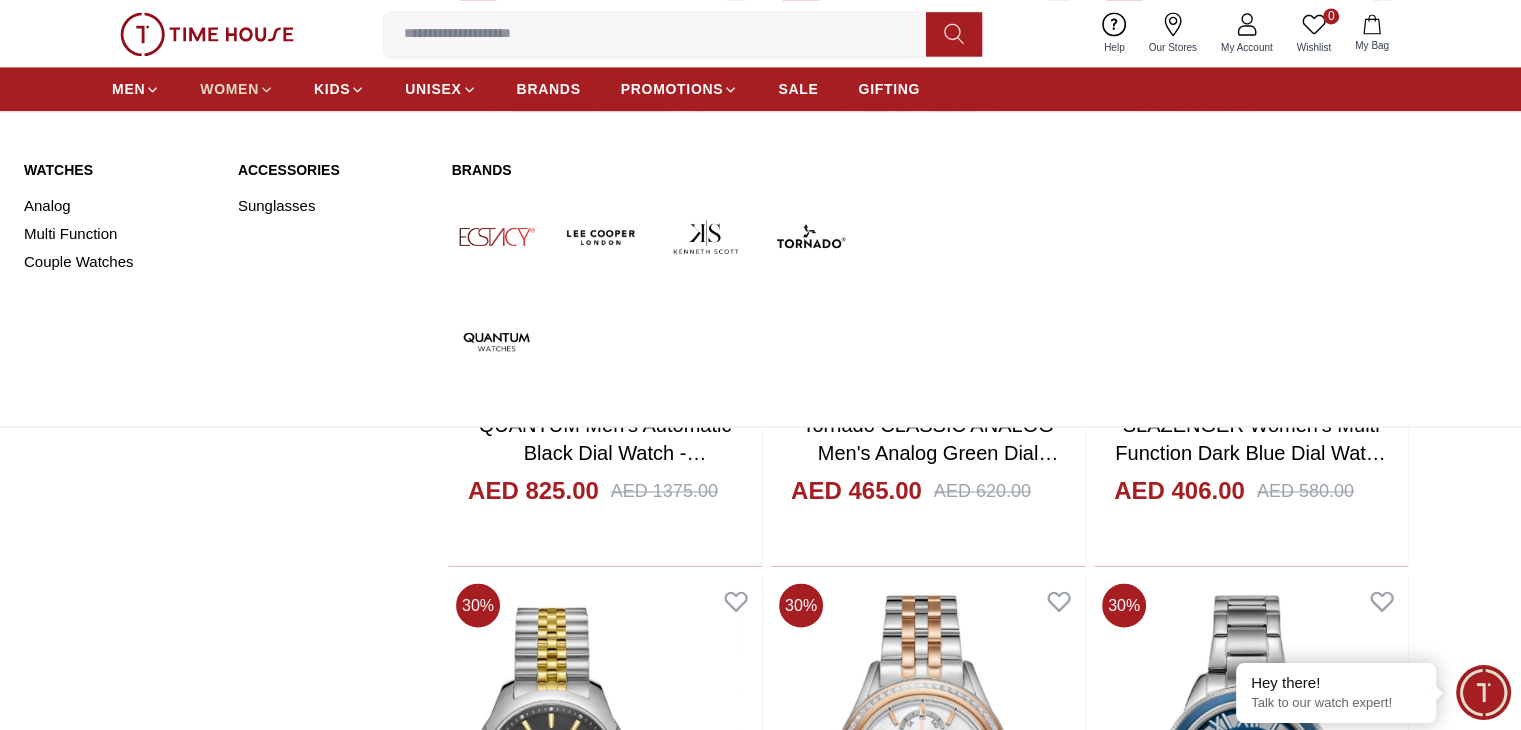 click on "WOMEN" at bounding box center [229, 89] 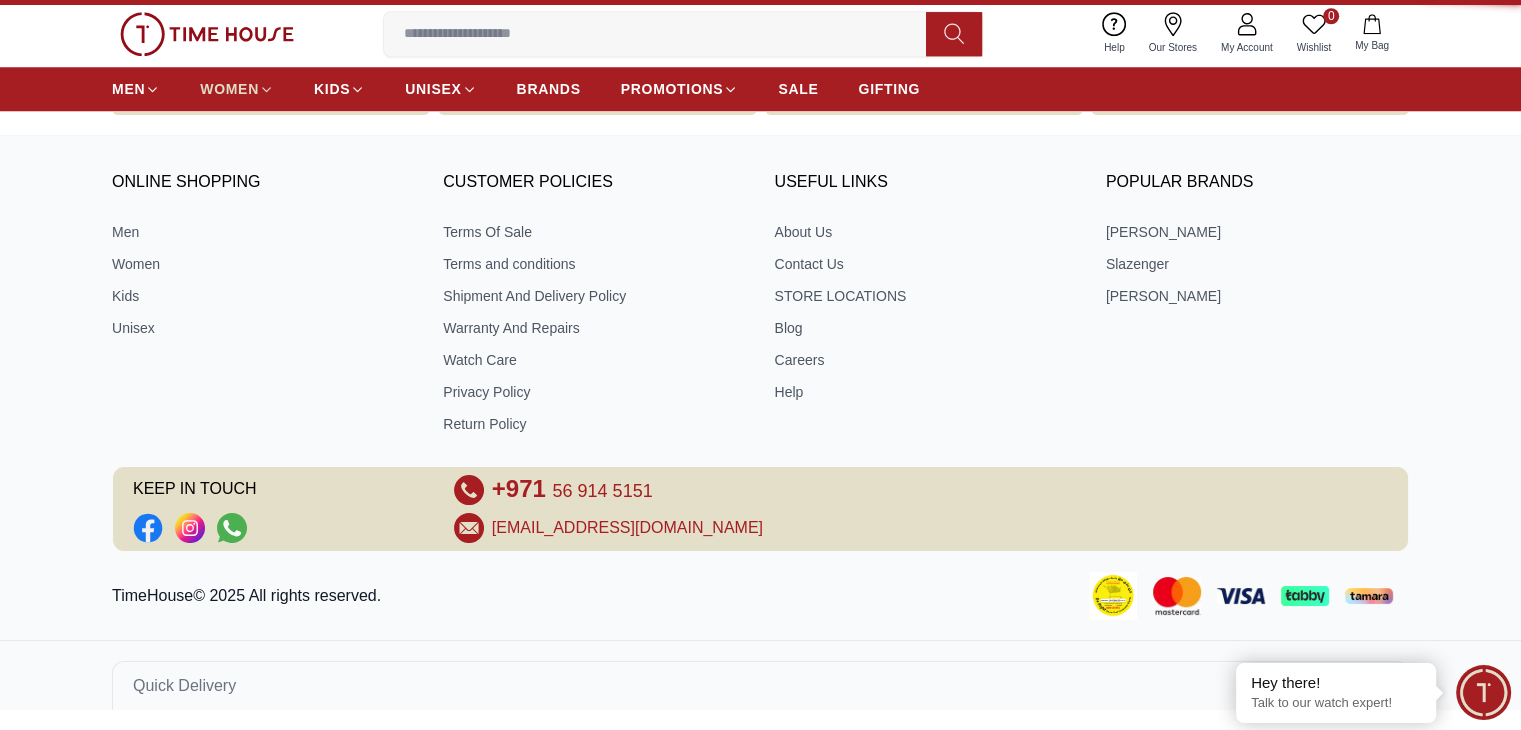 scroll, scrollTop: 0, scrollLeft: 0, axis: both 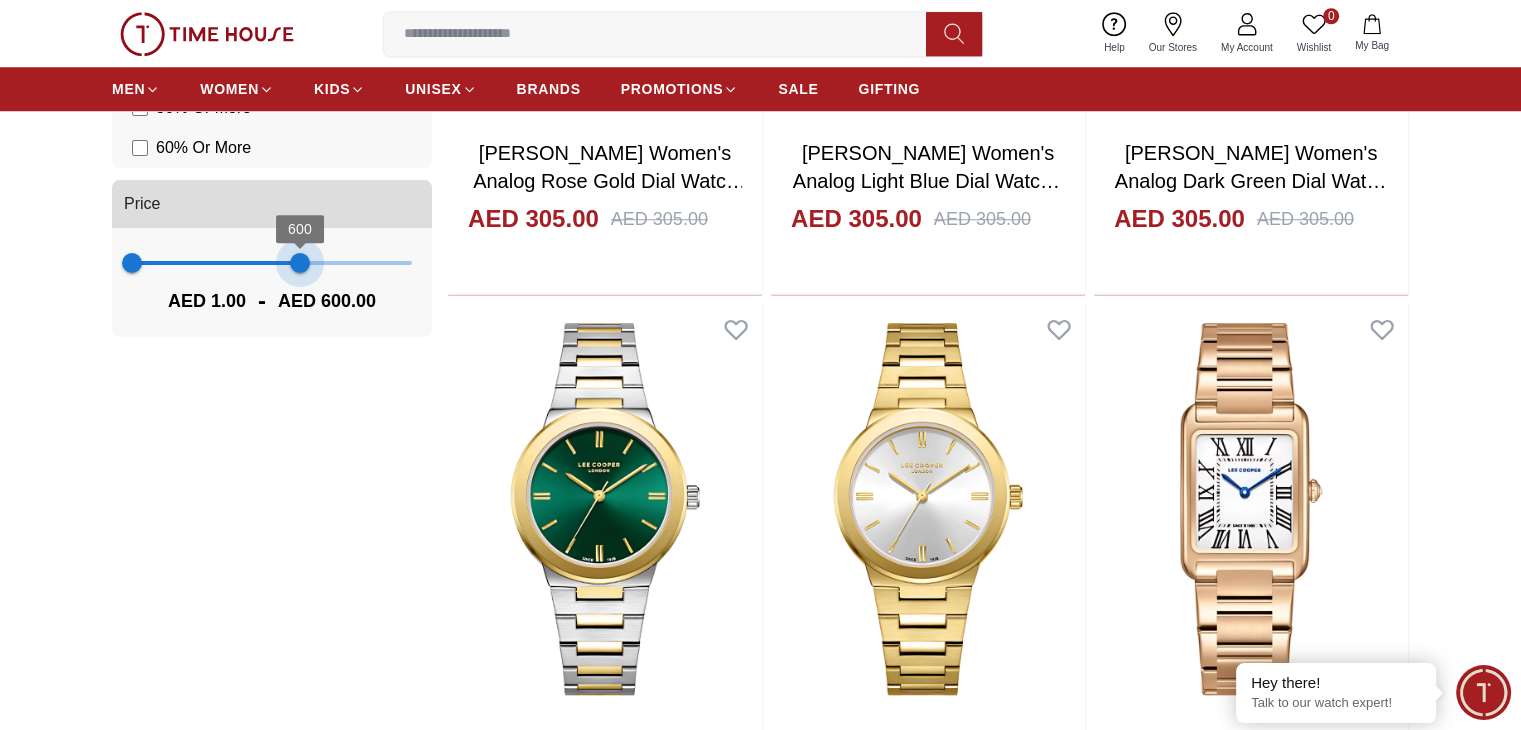 type on "***" 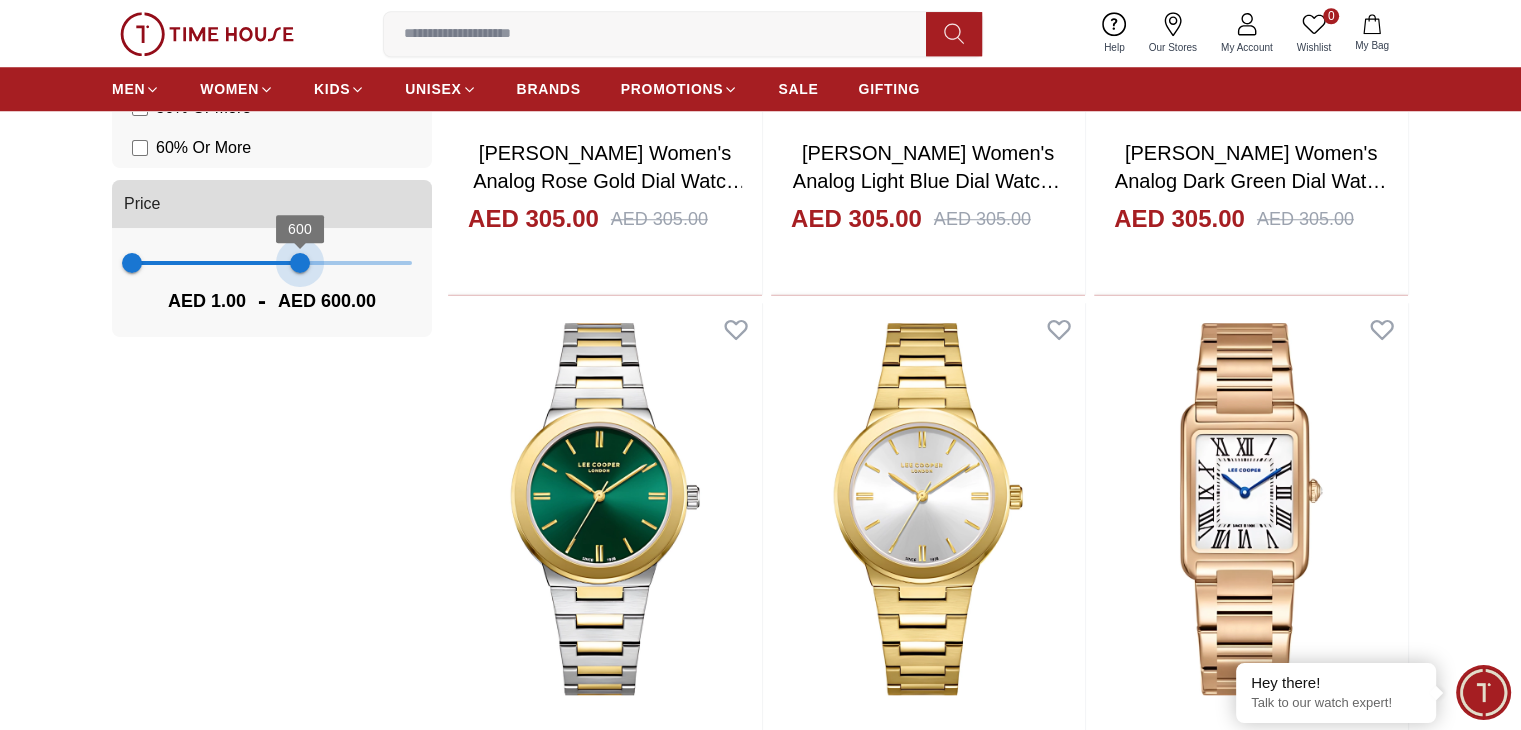 drag, startPoint x: 408, startPoint y: 265, endPoint x: 302, endPoint y: 274, distance: 106.381386 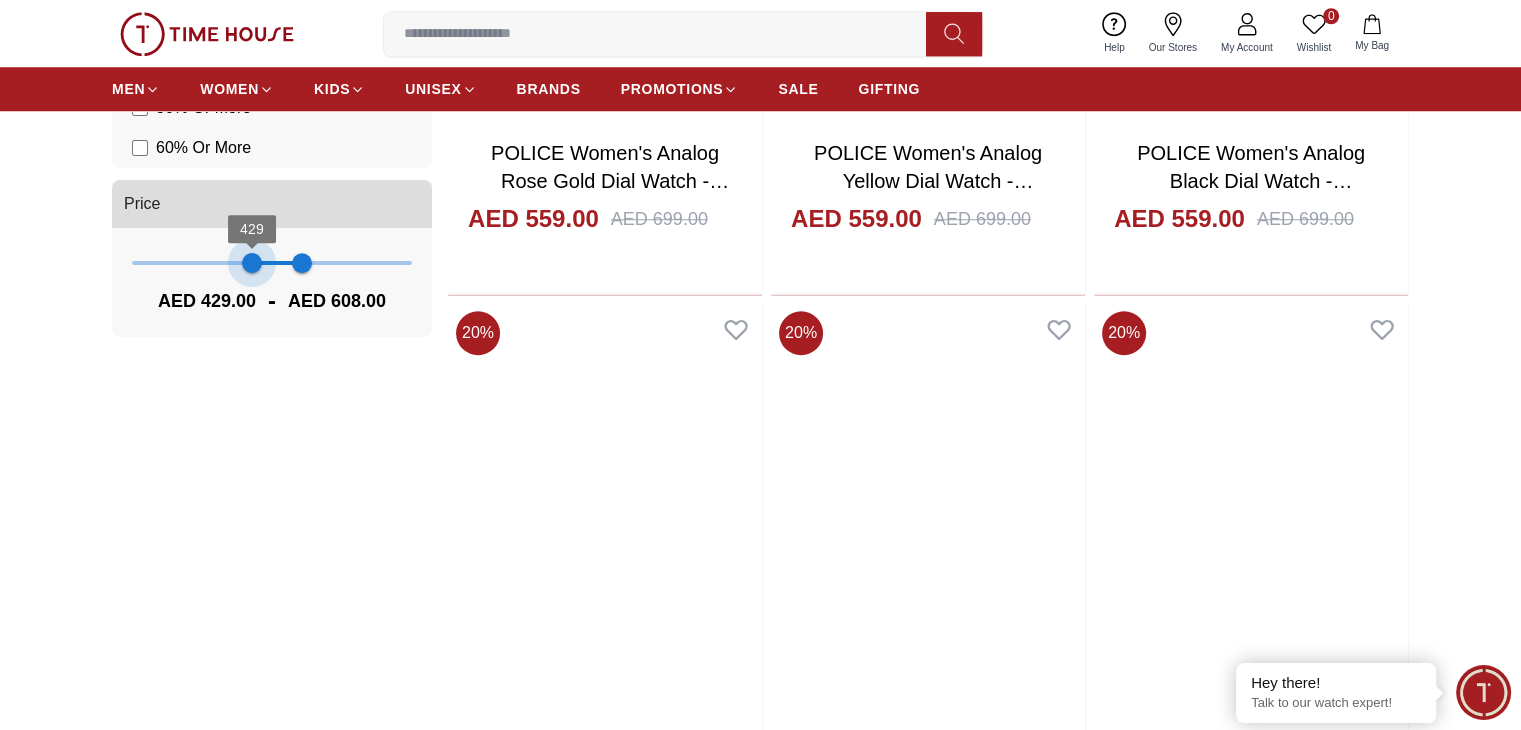 drag, startPoint x: 131, startPoint y: 267, endPoint x: 252, endPoint y: 283, distance: 122.05327 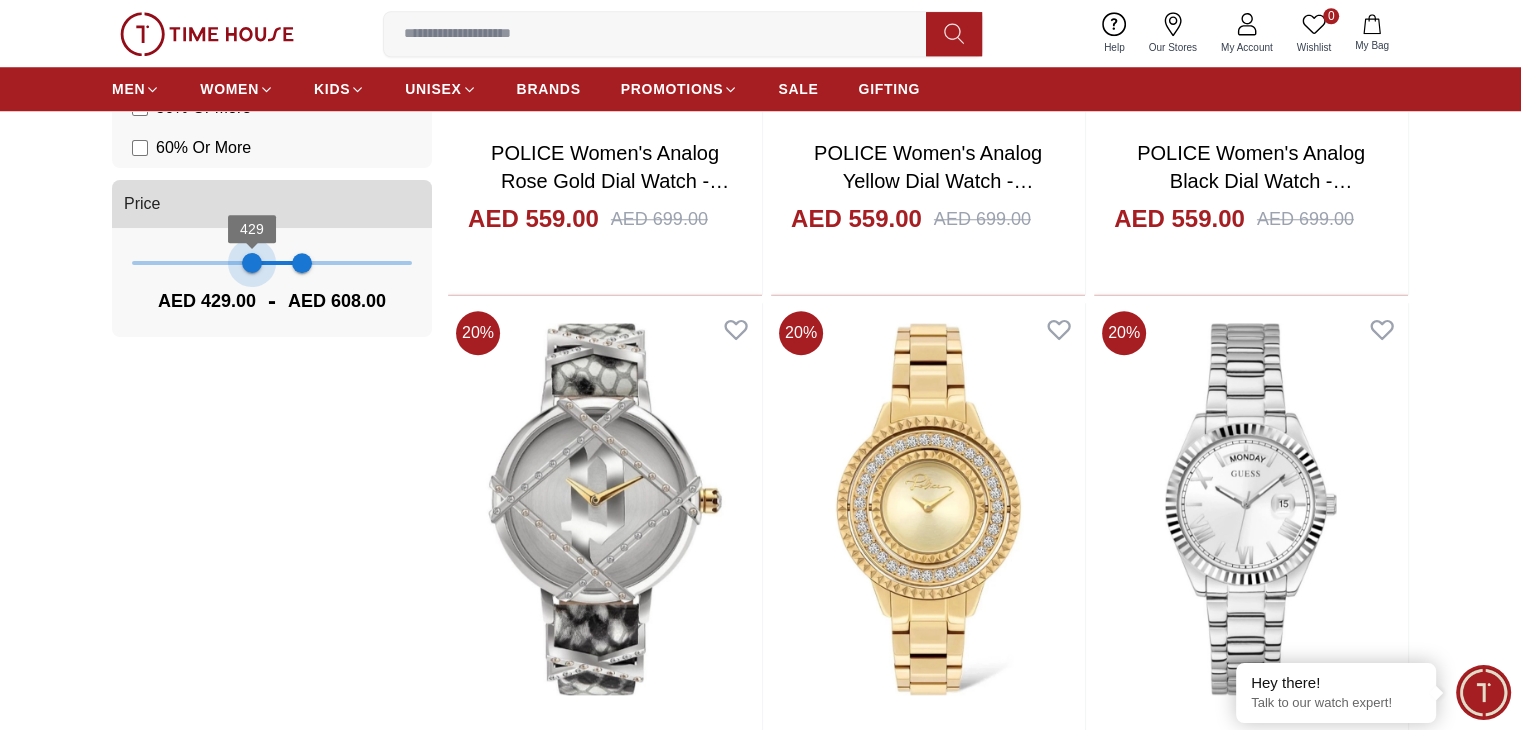click on "429" at bounding box center (252, 263) 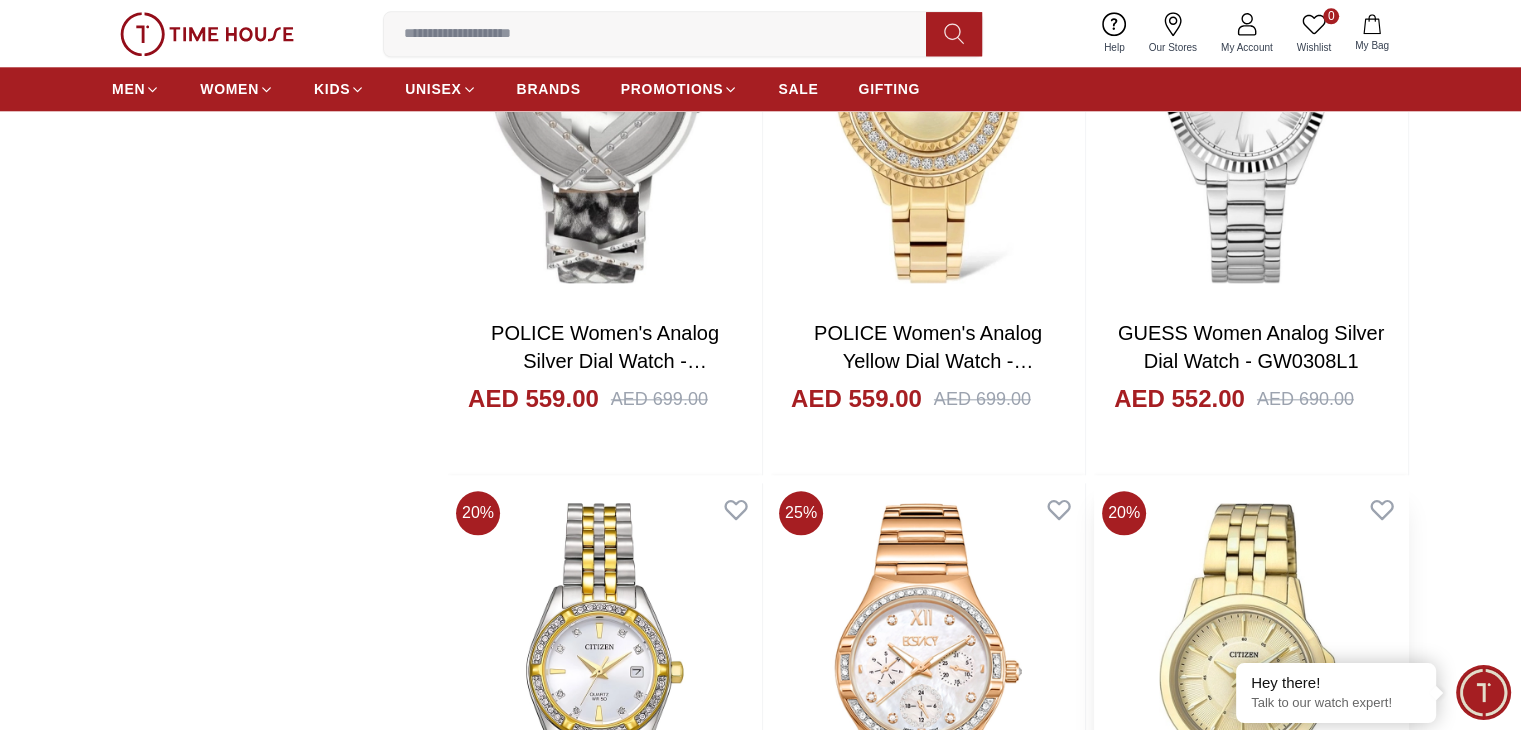 scroll, scrollTop: 2184, scrollLeft: 0, axis: vertical 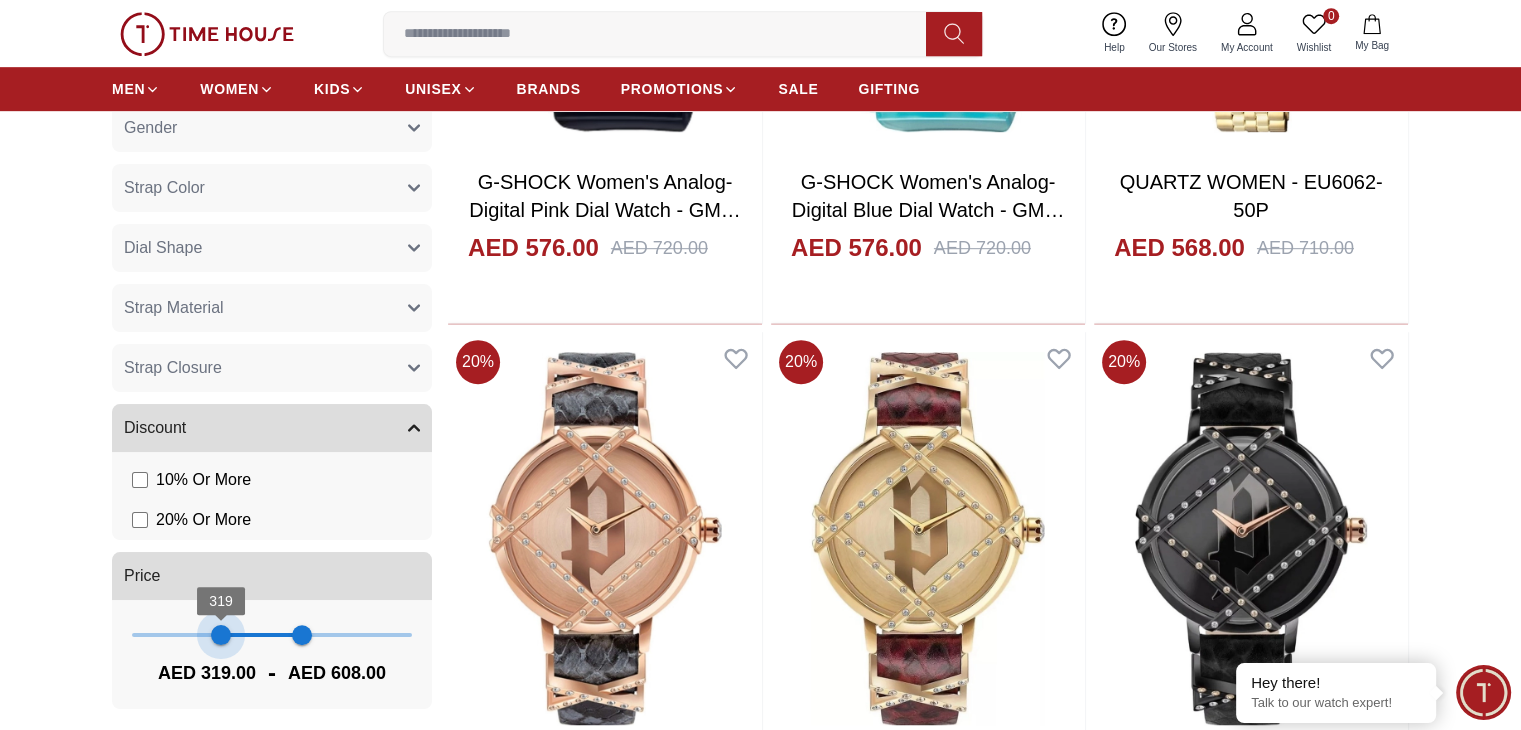 type on "***" 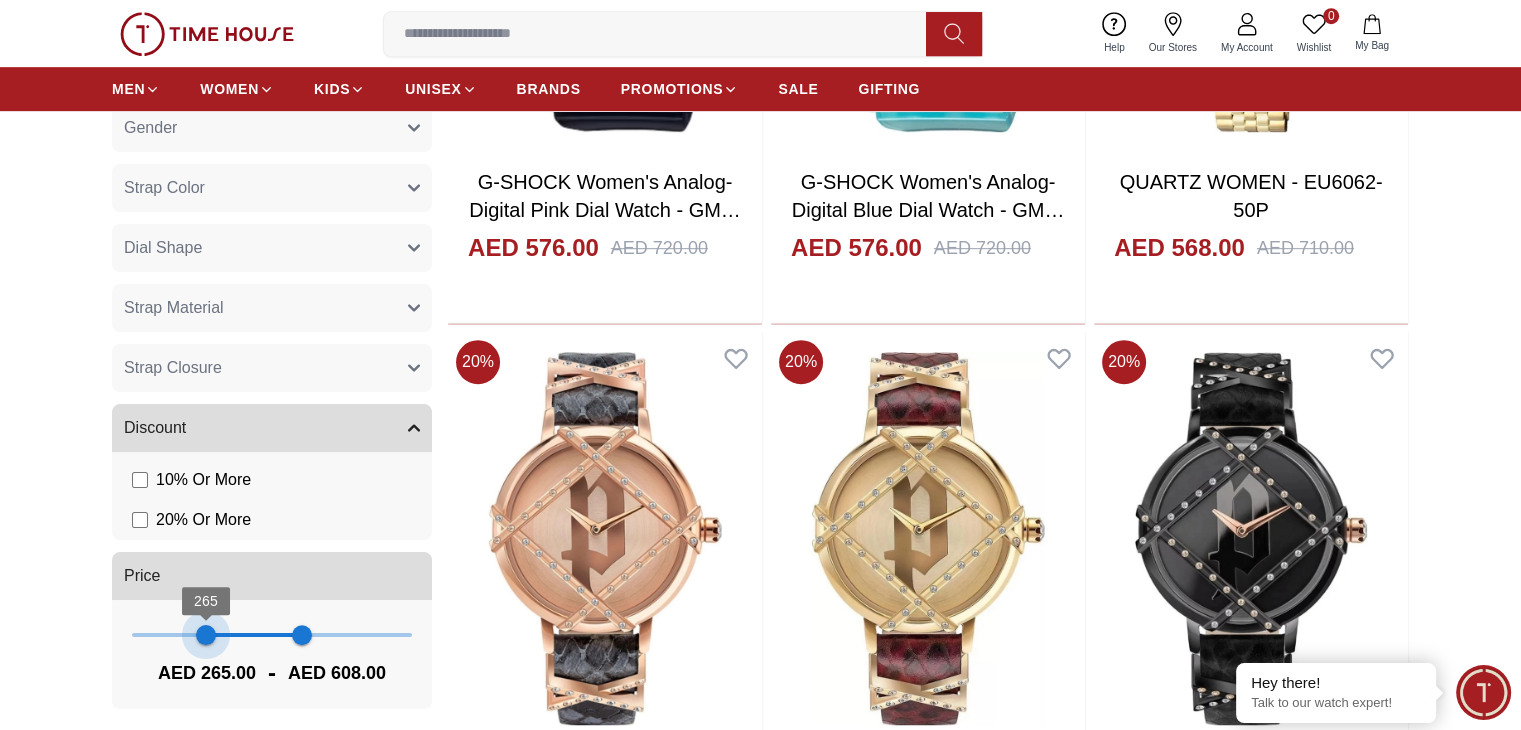 drag, startPoint x: 252, startPoint y: 634, endPoint x: 206, endPoint y: 637, distance: 46.09772 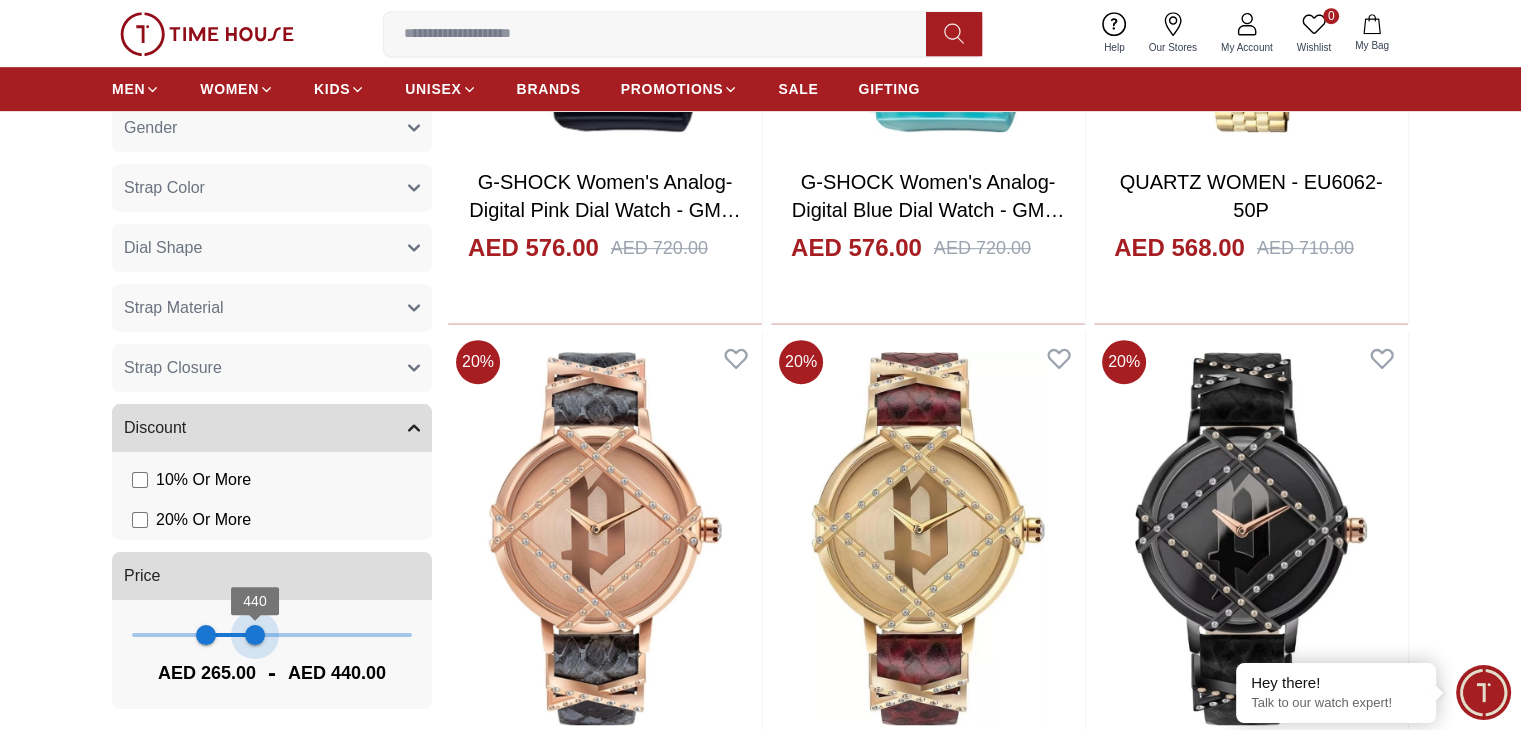 type on "***" 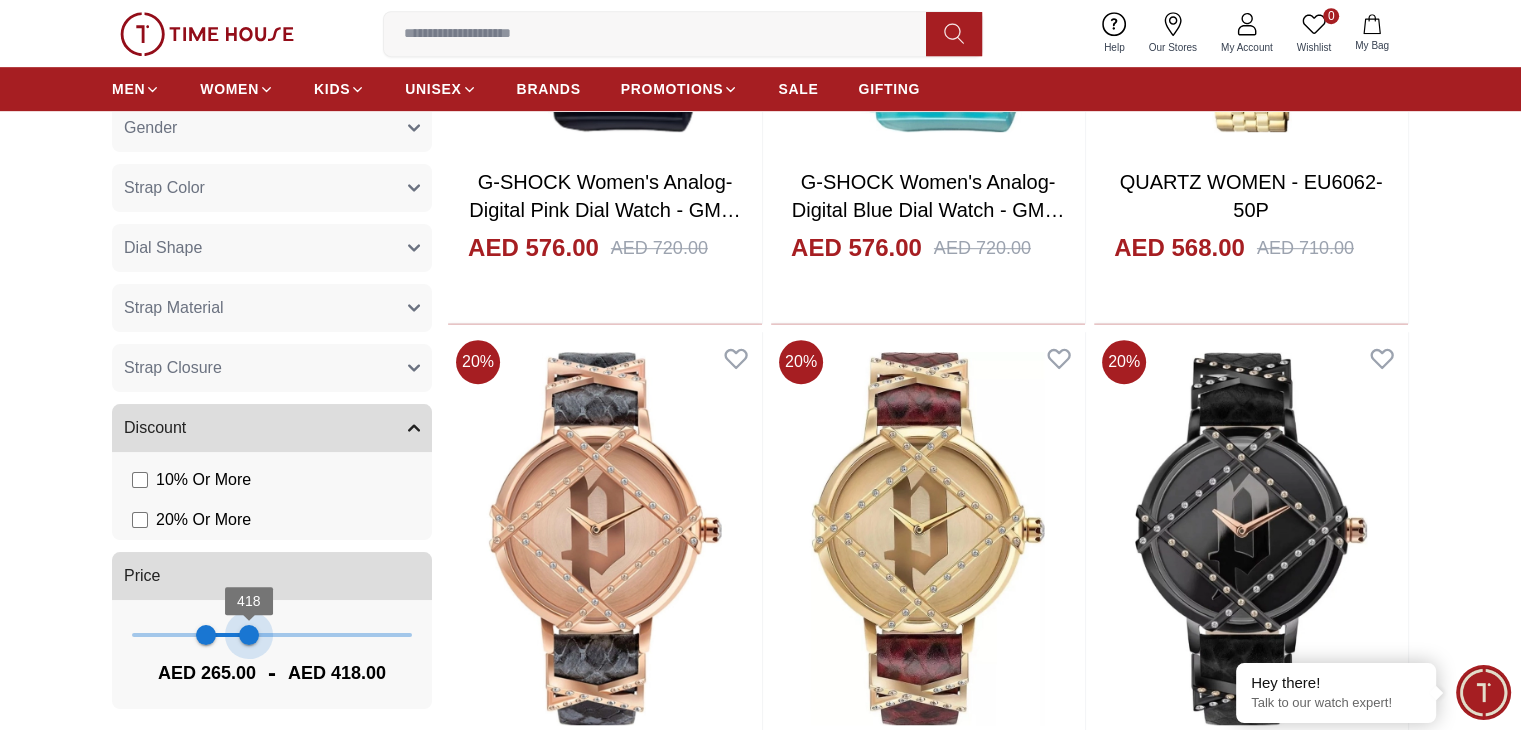 drag, startPoint x: 300, startPoint y: 633, endPoint x: 249, endPoint y: 641, distance: 51.62364 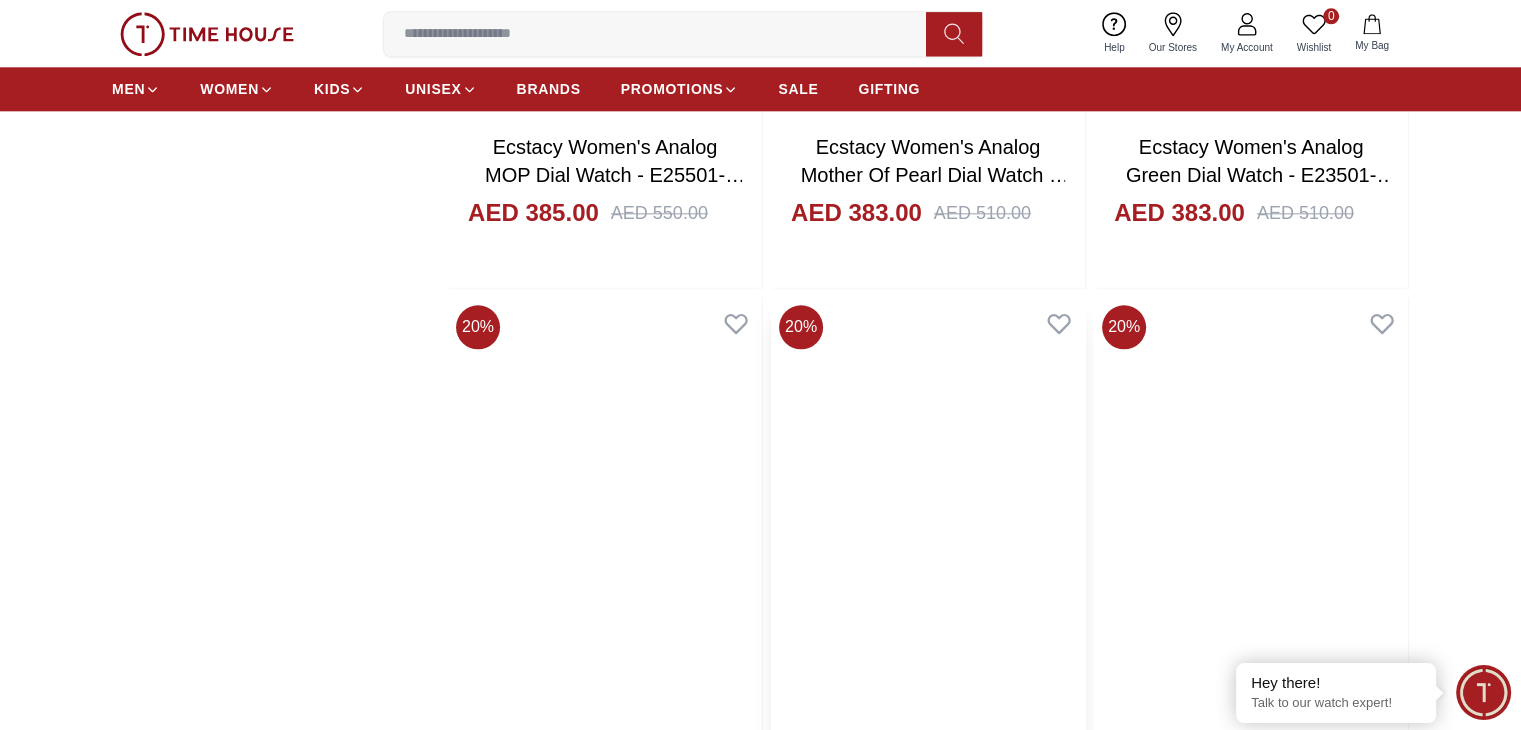 scroll, scrollTop: 2643, scrollLeft: 0, axis: vertical 